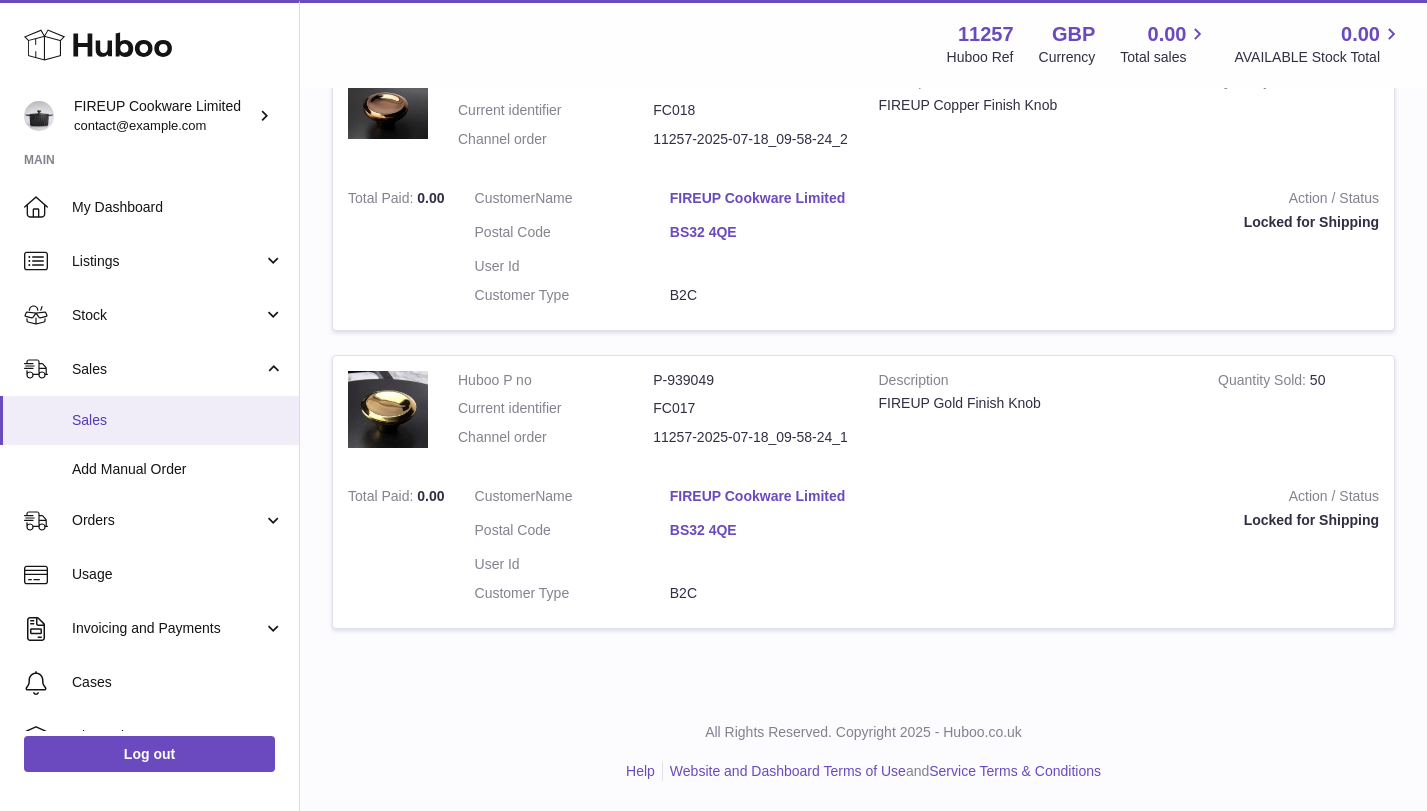 scroll, scrollTop: 1011, scrollLeft: 0, axis: vertical 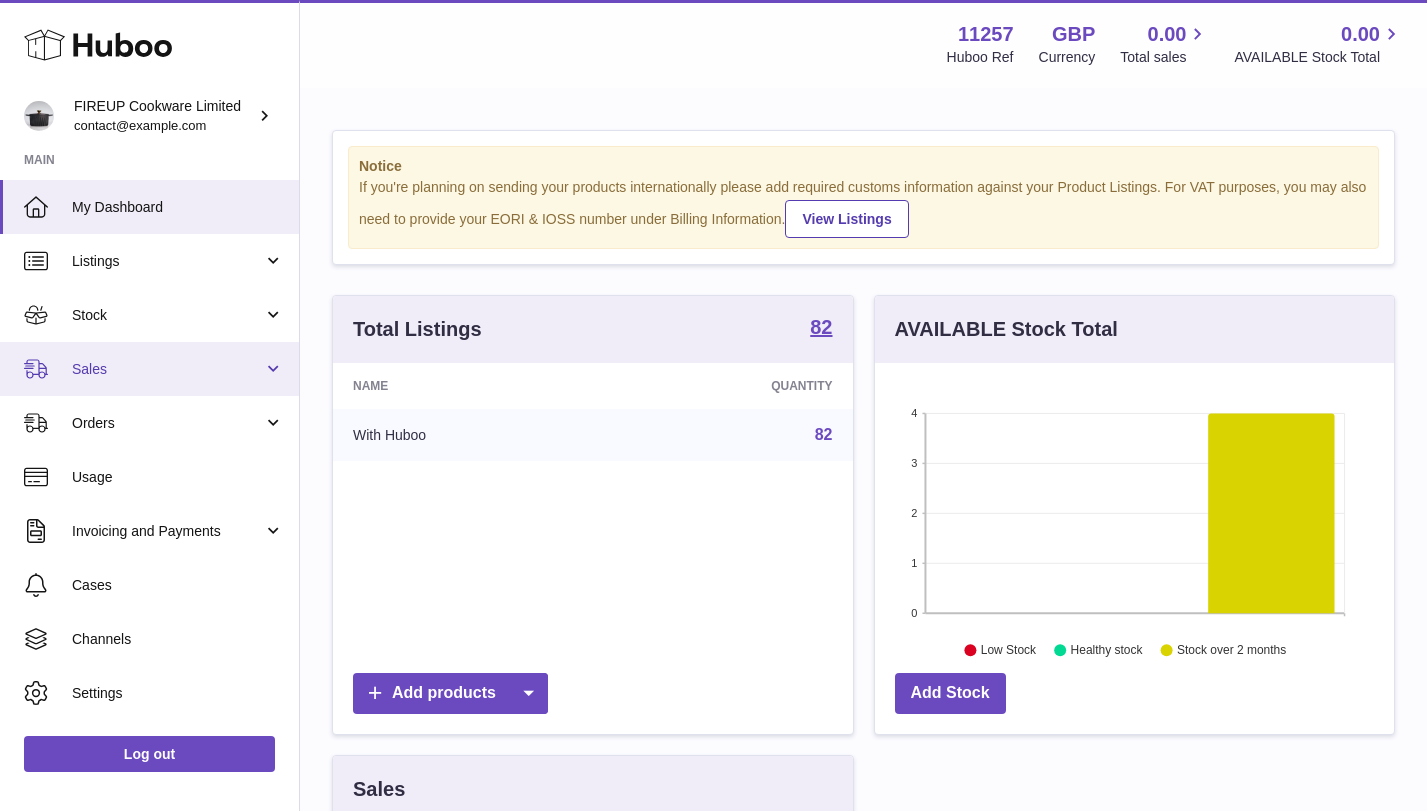 click on "Sales" at bounding box center [167, 369] 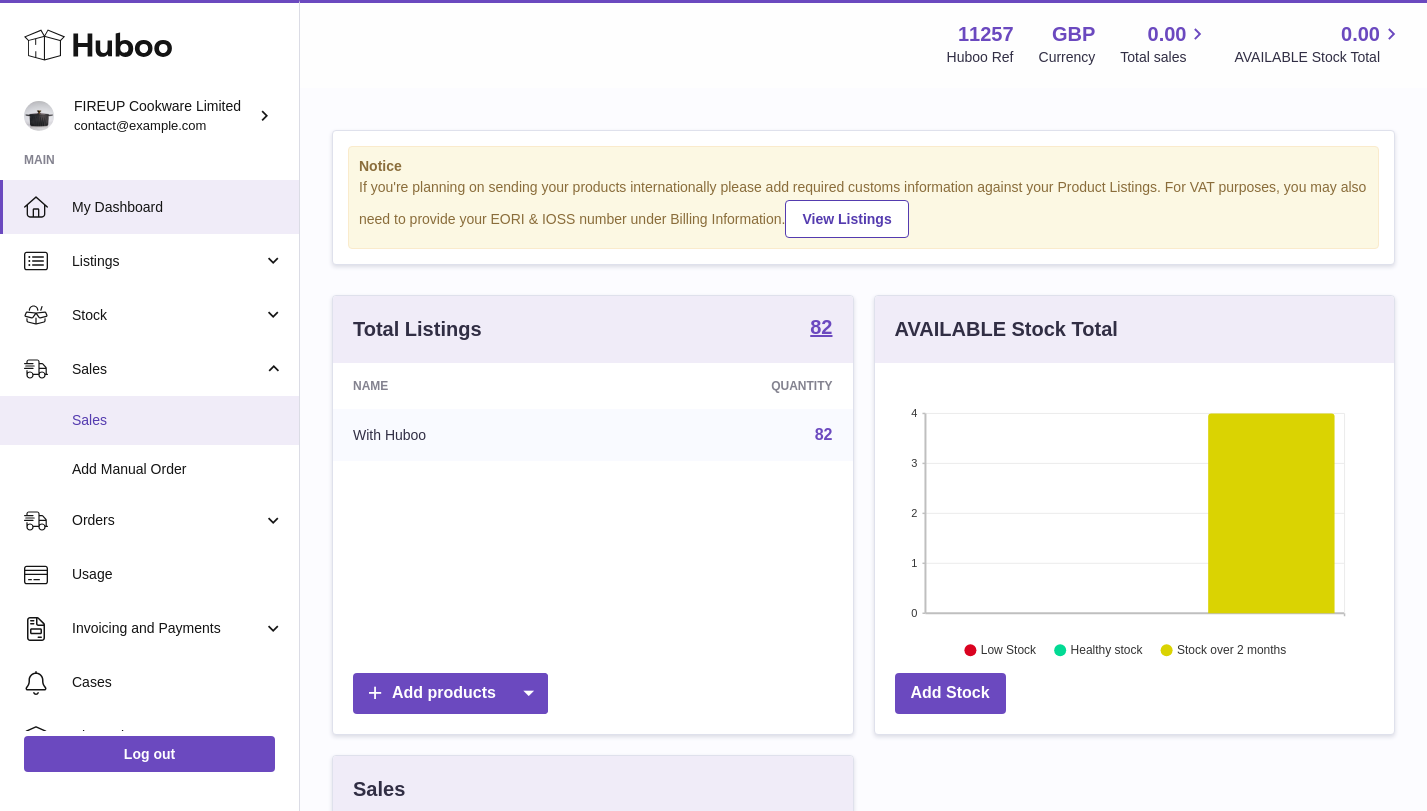 click on "Sales" at bounding box center [149, 420] 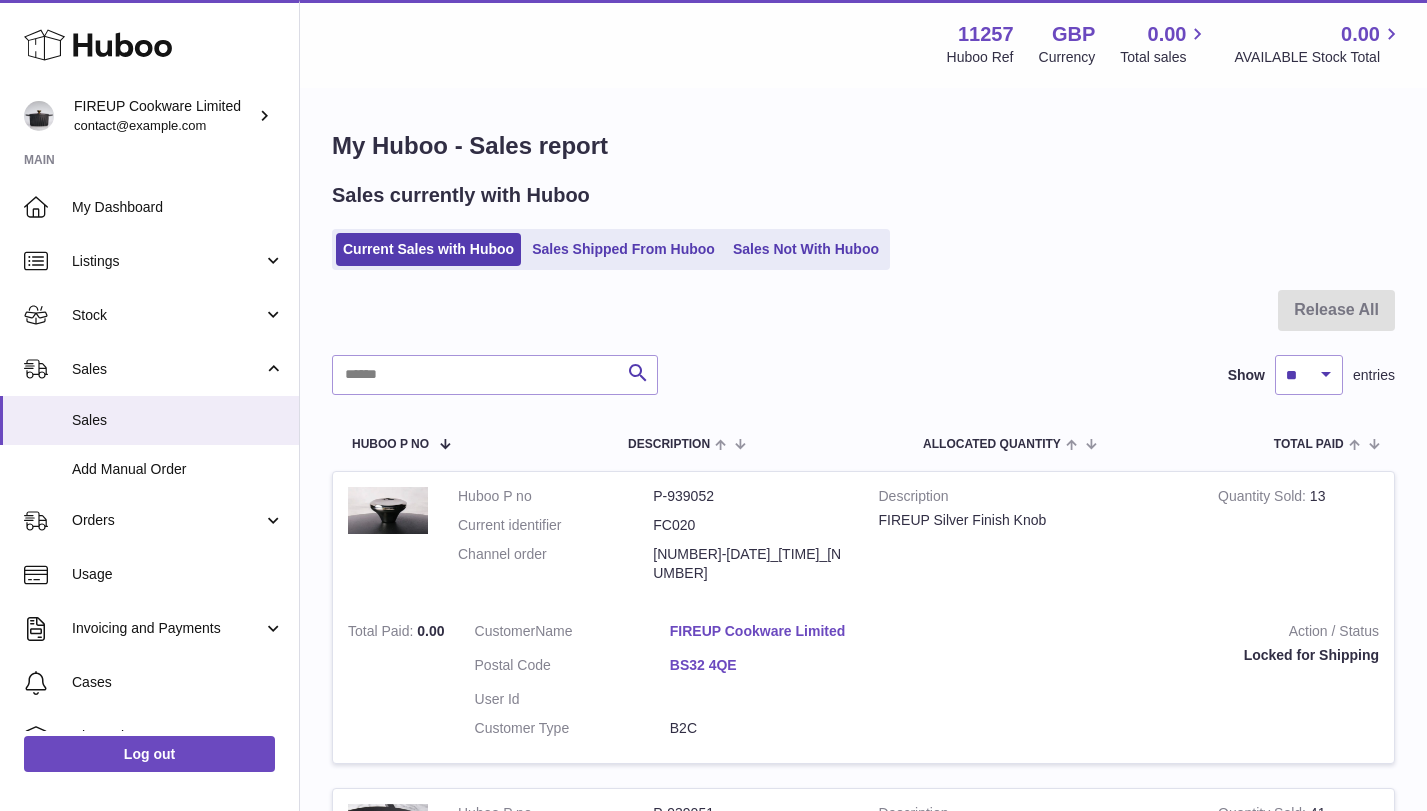 scroll, scrollTop: 0, scrollLeft: 0, axis: both 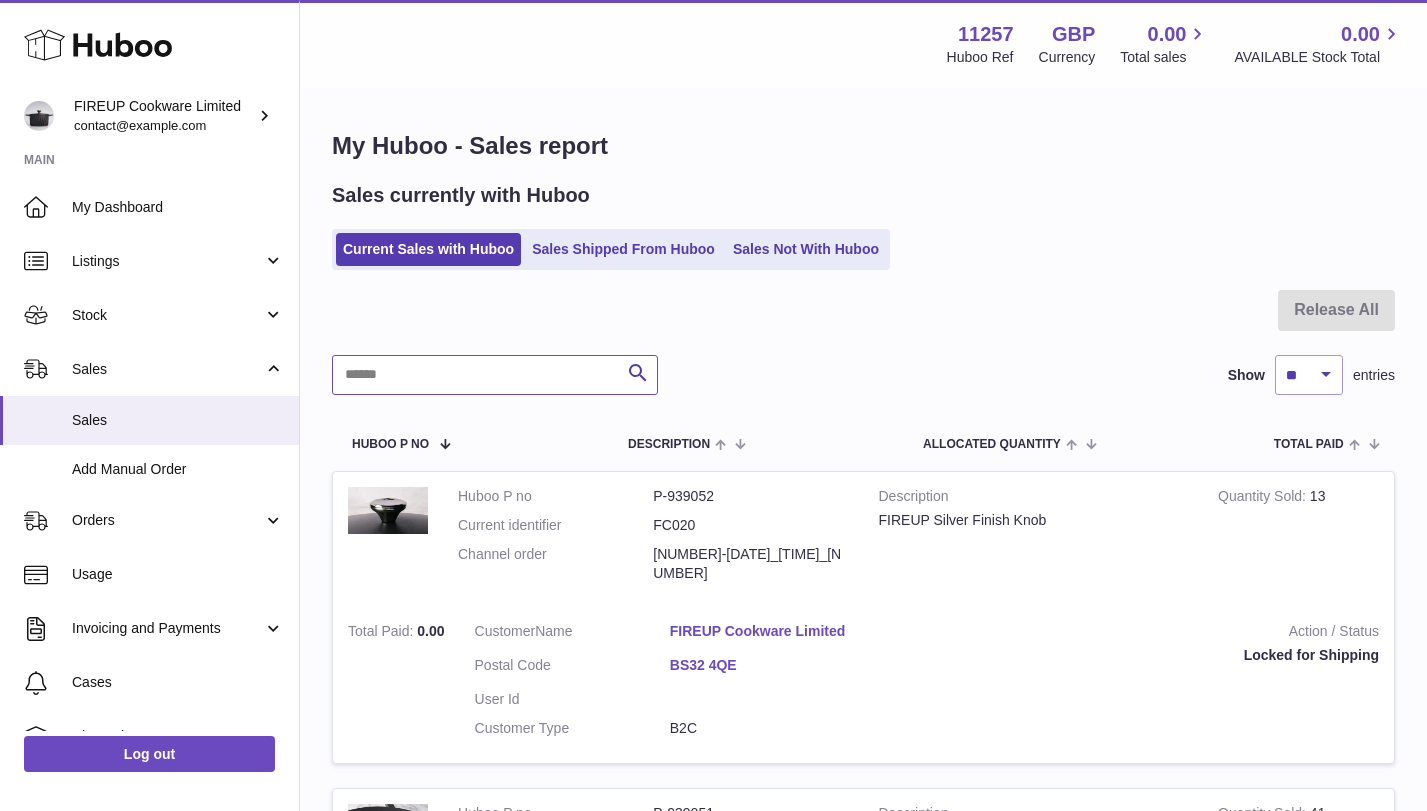 click at bounding box center [495, 375] 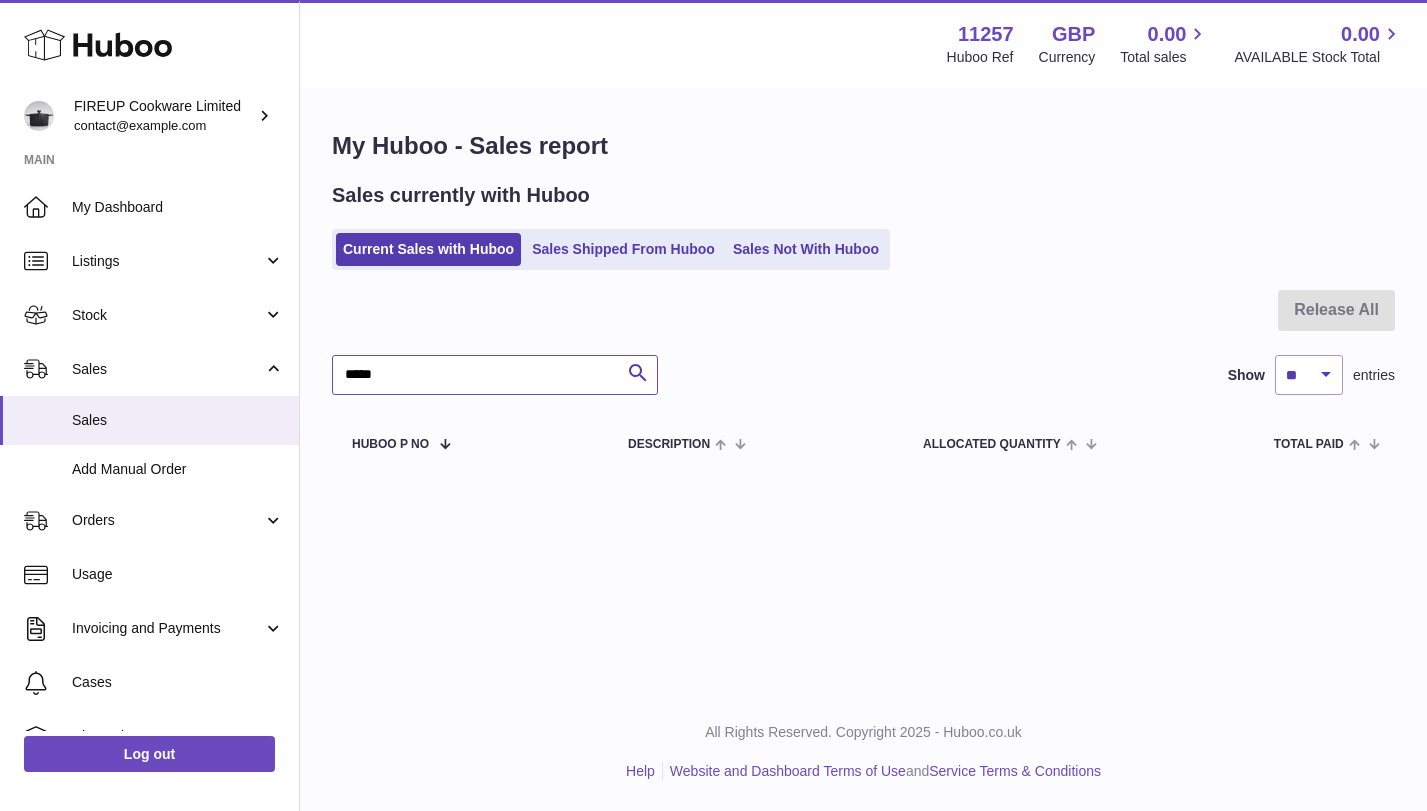 click on "*****" at bounding box center (495, 375) 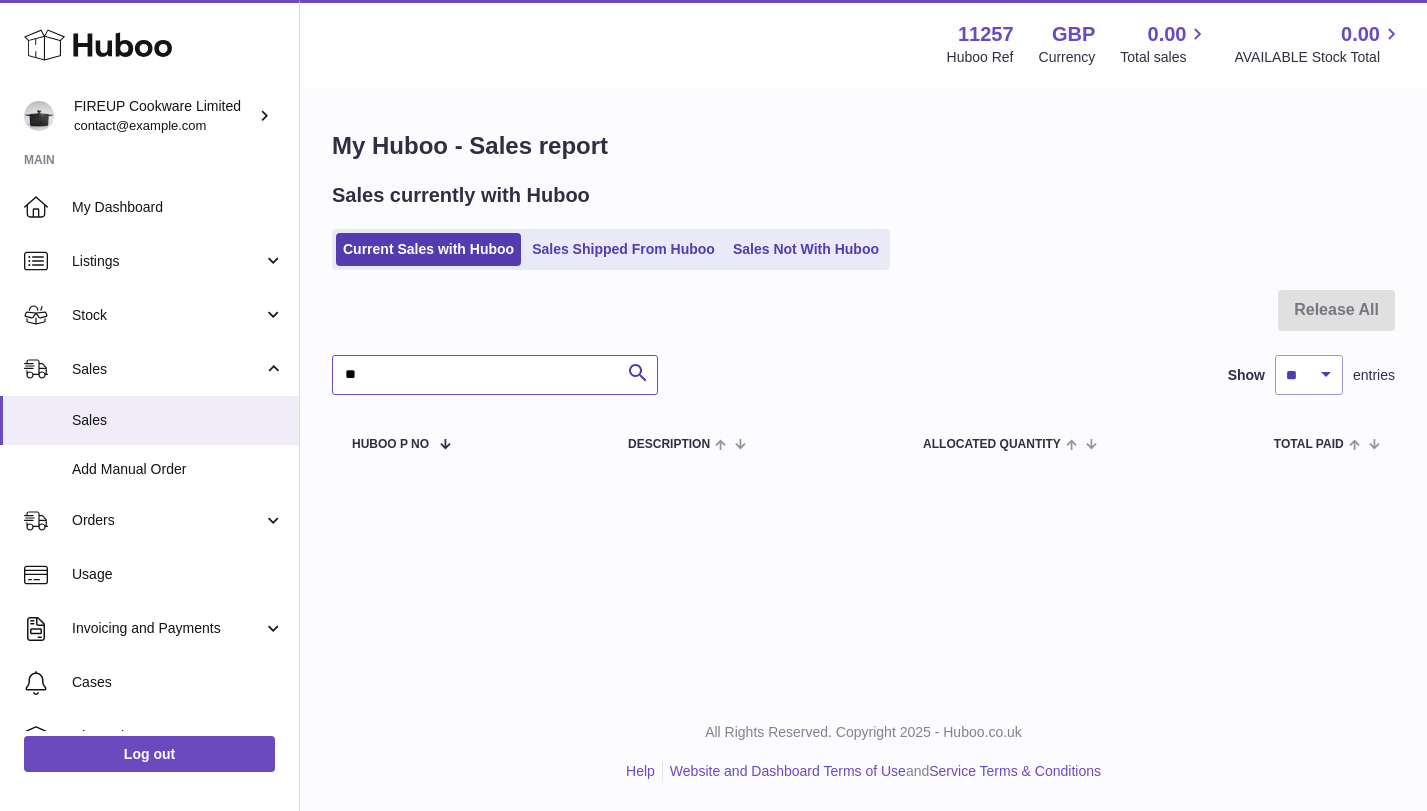 type on "*" 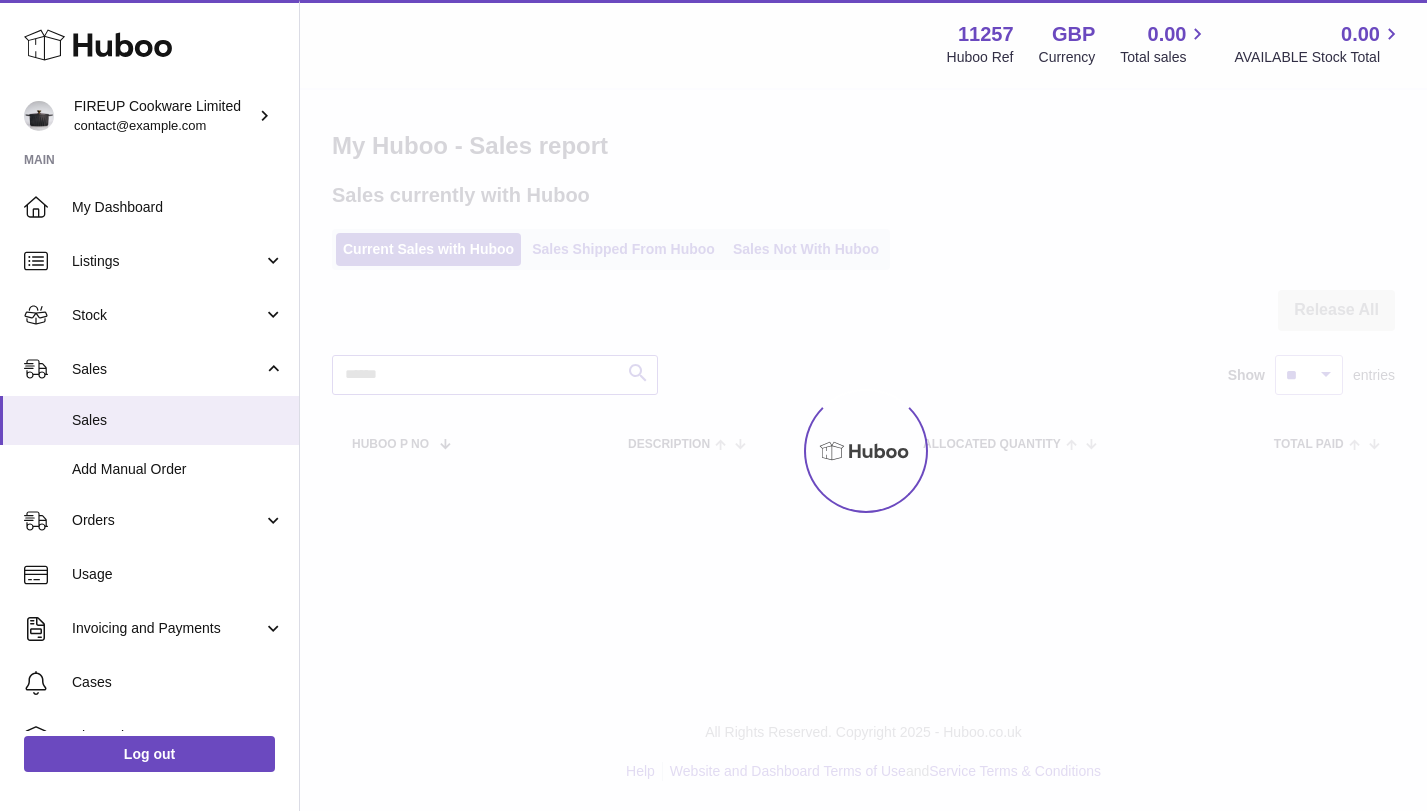 type 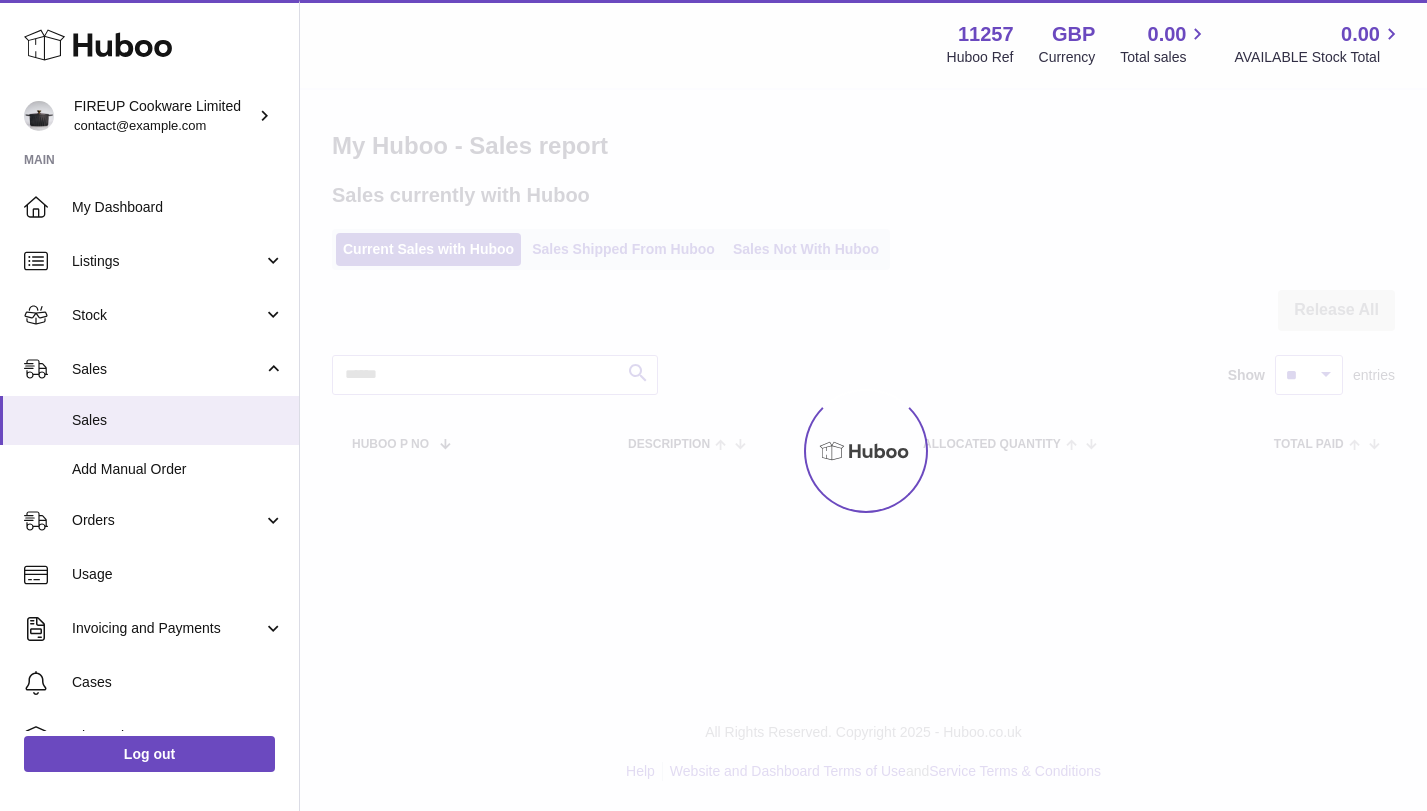 click at bounding box center [863, 450] 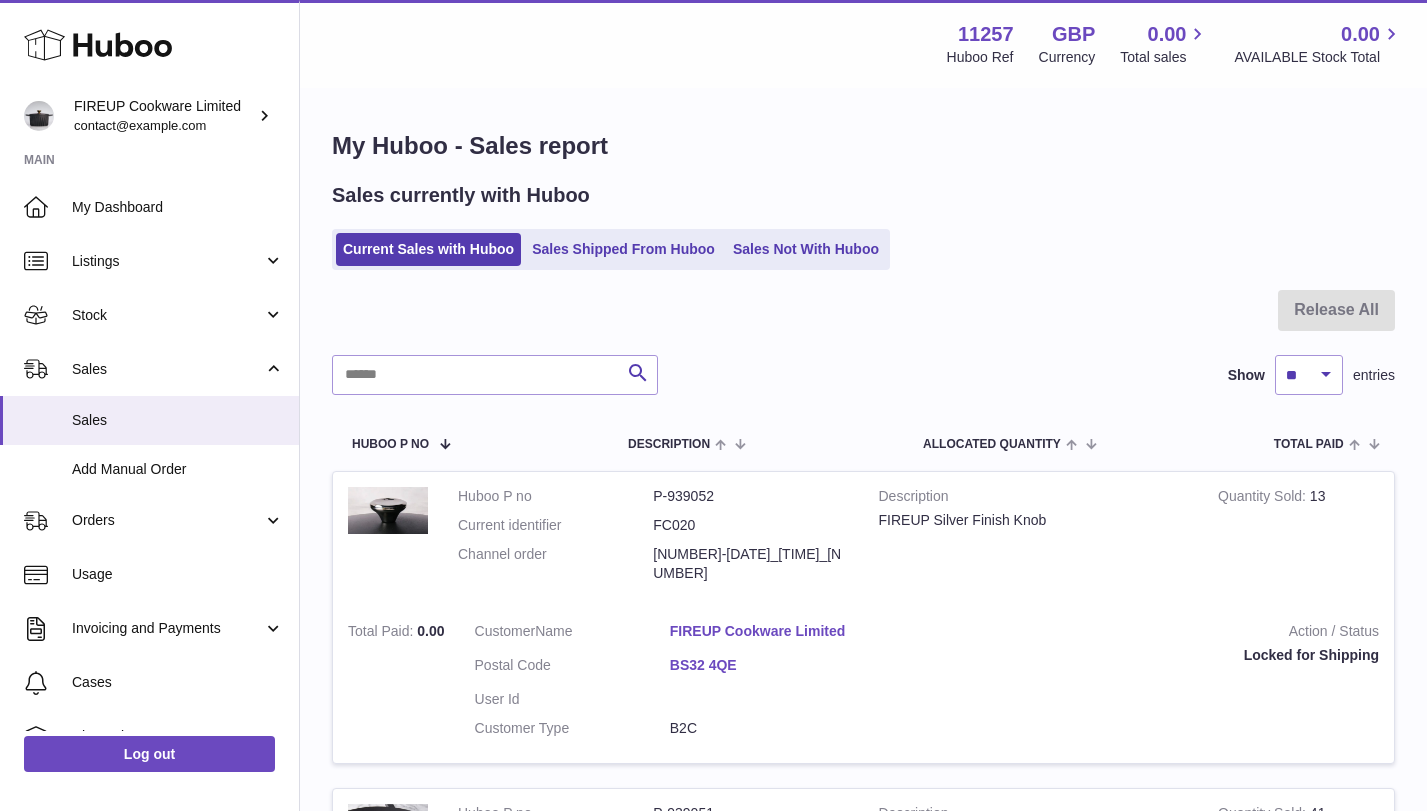 click on "Sales Shipped From Huboo" at bounding box center [623, 249] 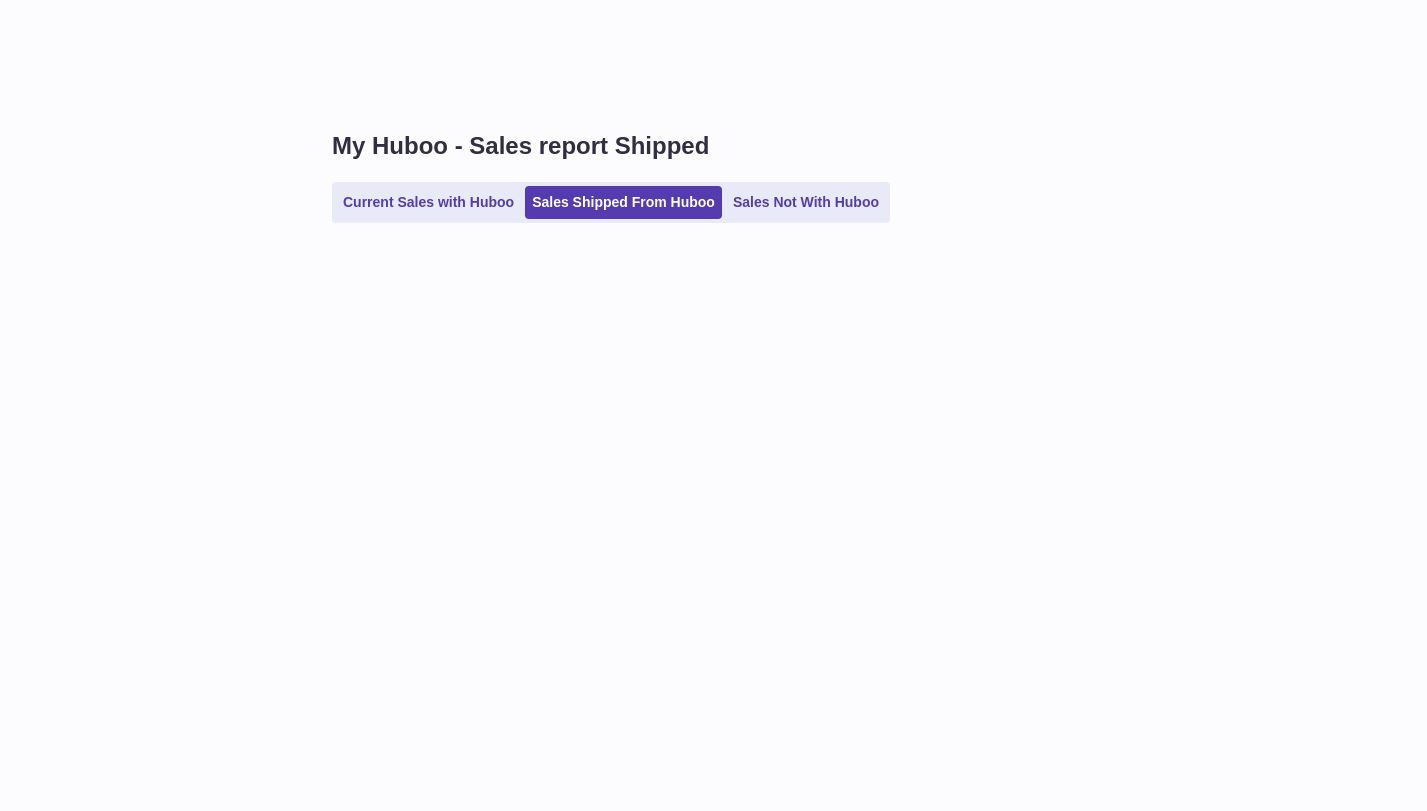 scroll, scrollTop: 0, scrollLeft: 0, axis: both 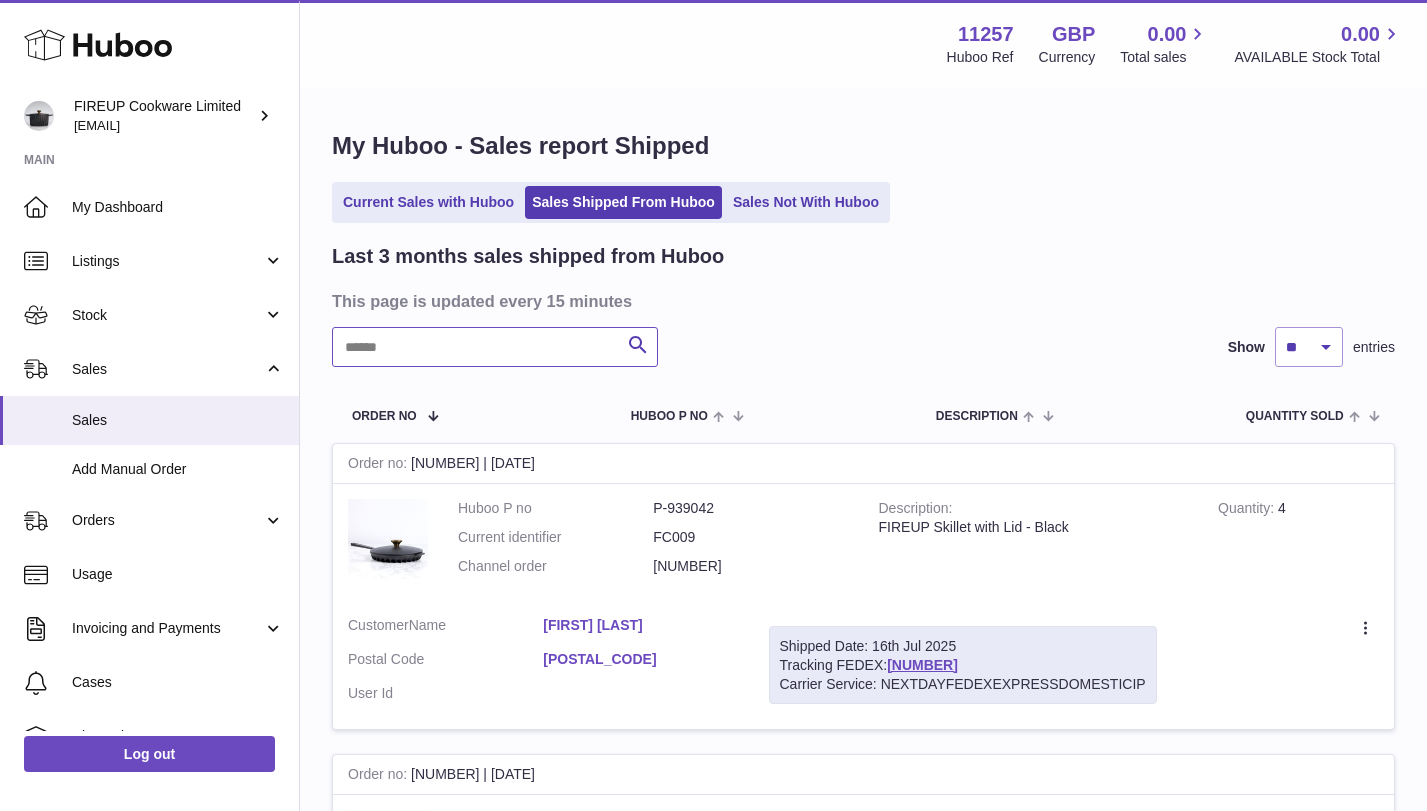 click at bounding box center [495, 347] 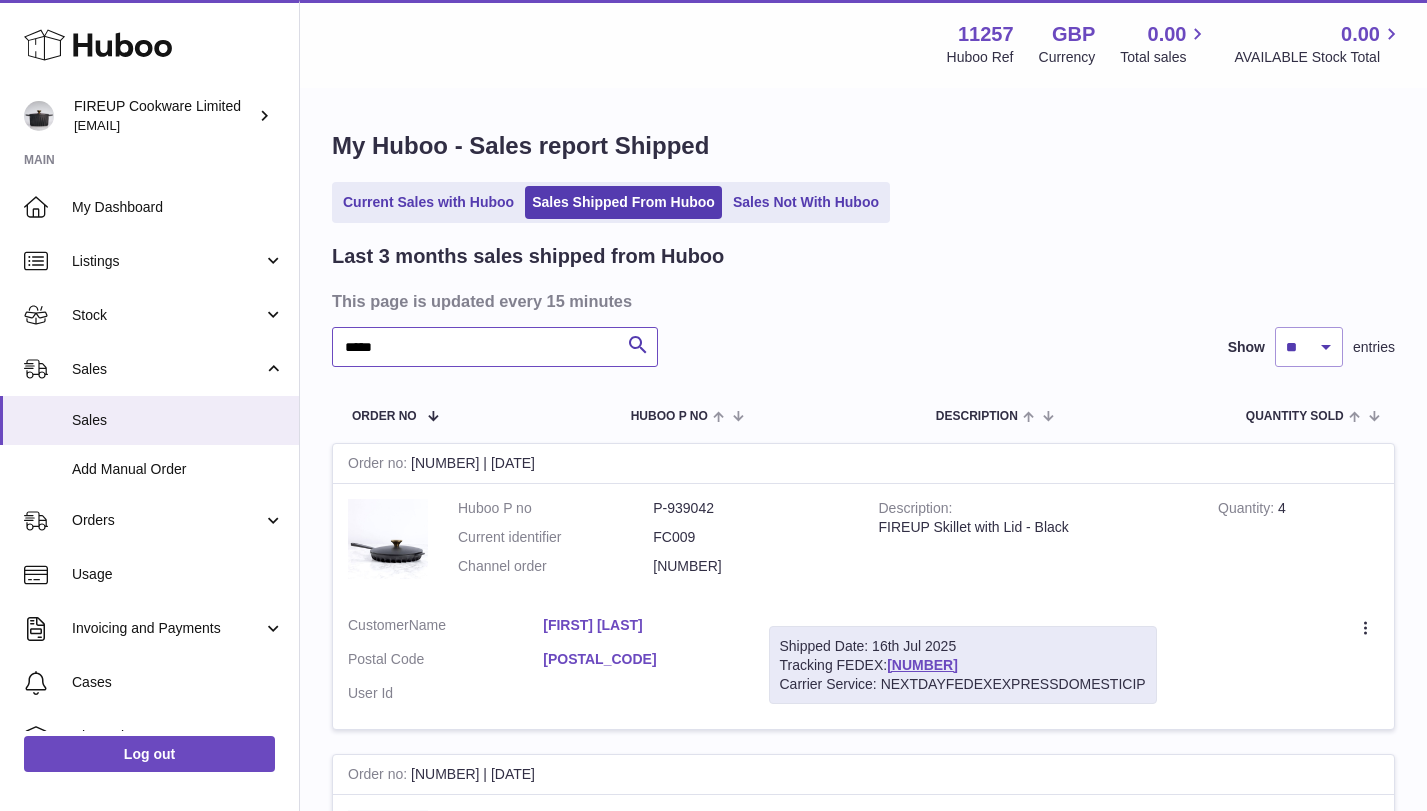 type on "*****" 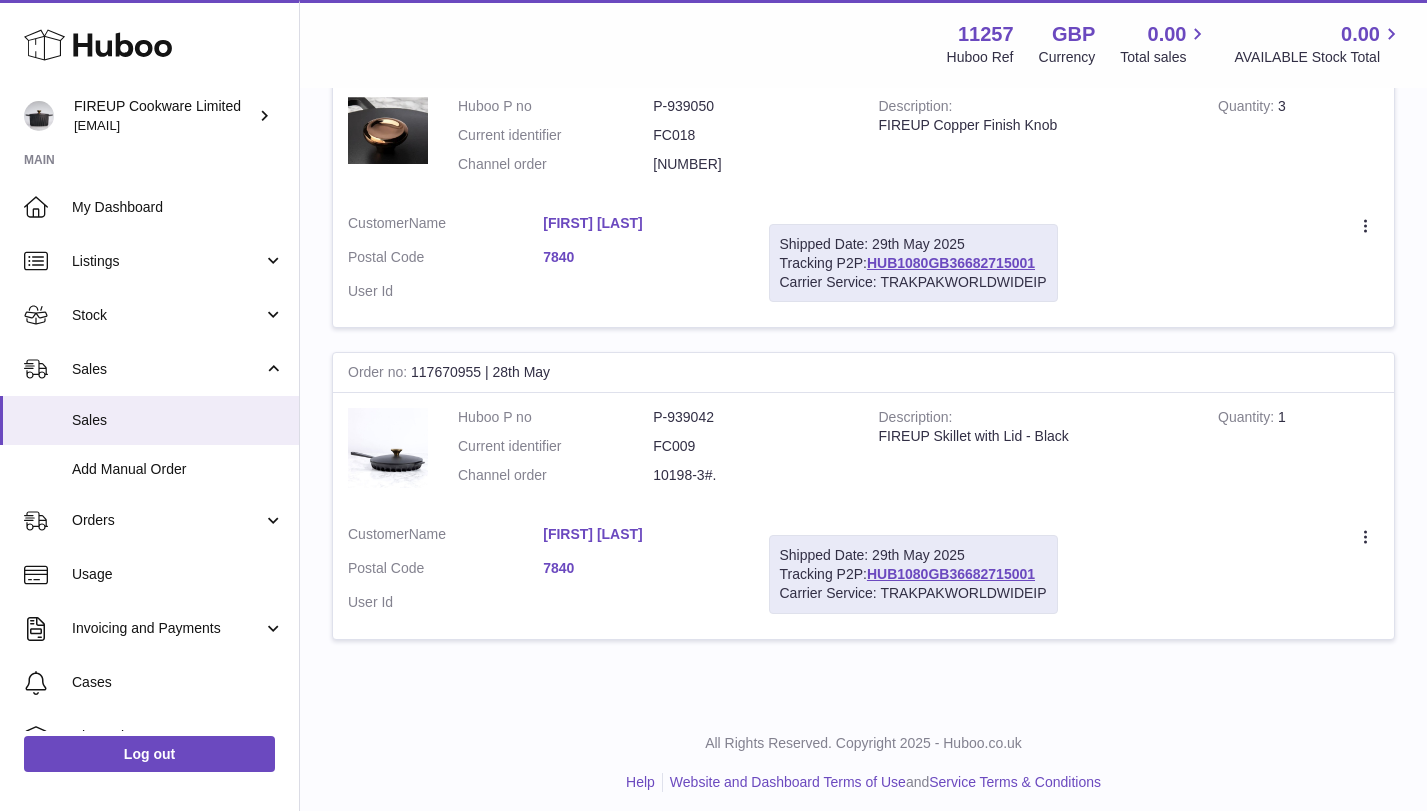 scroll, scrollTop: 412, scrollLeft: 0, axis: vertical 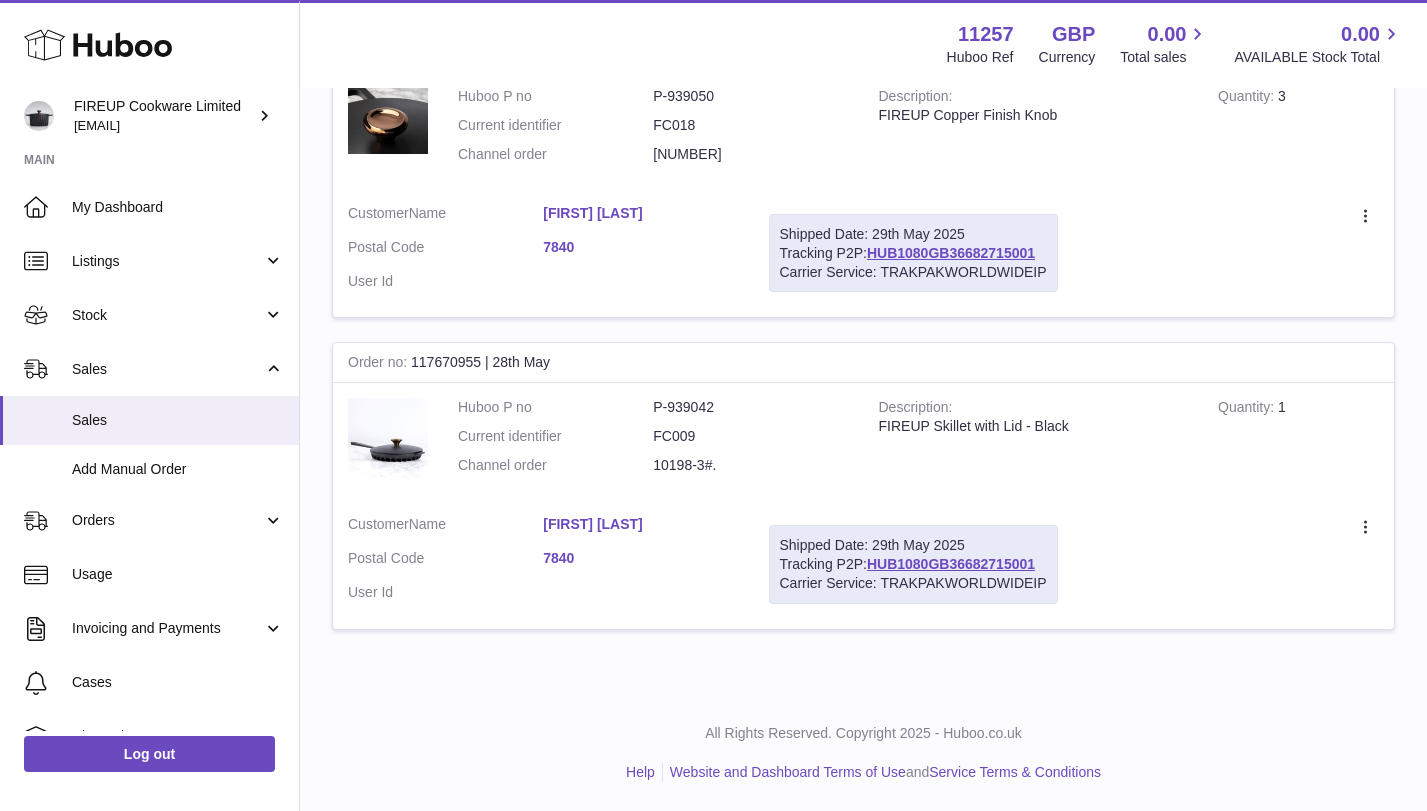 click on "Shipped Date: 29th May 2025
Tracking P2P:
HUB1080GB36682715001
Carrier Service: TRAKPAKWORLDWIDEIP" at bounding box center (913, 253) 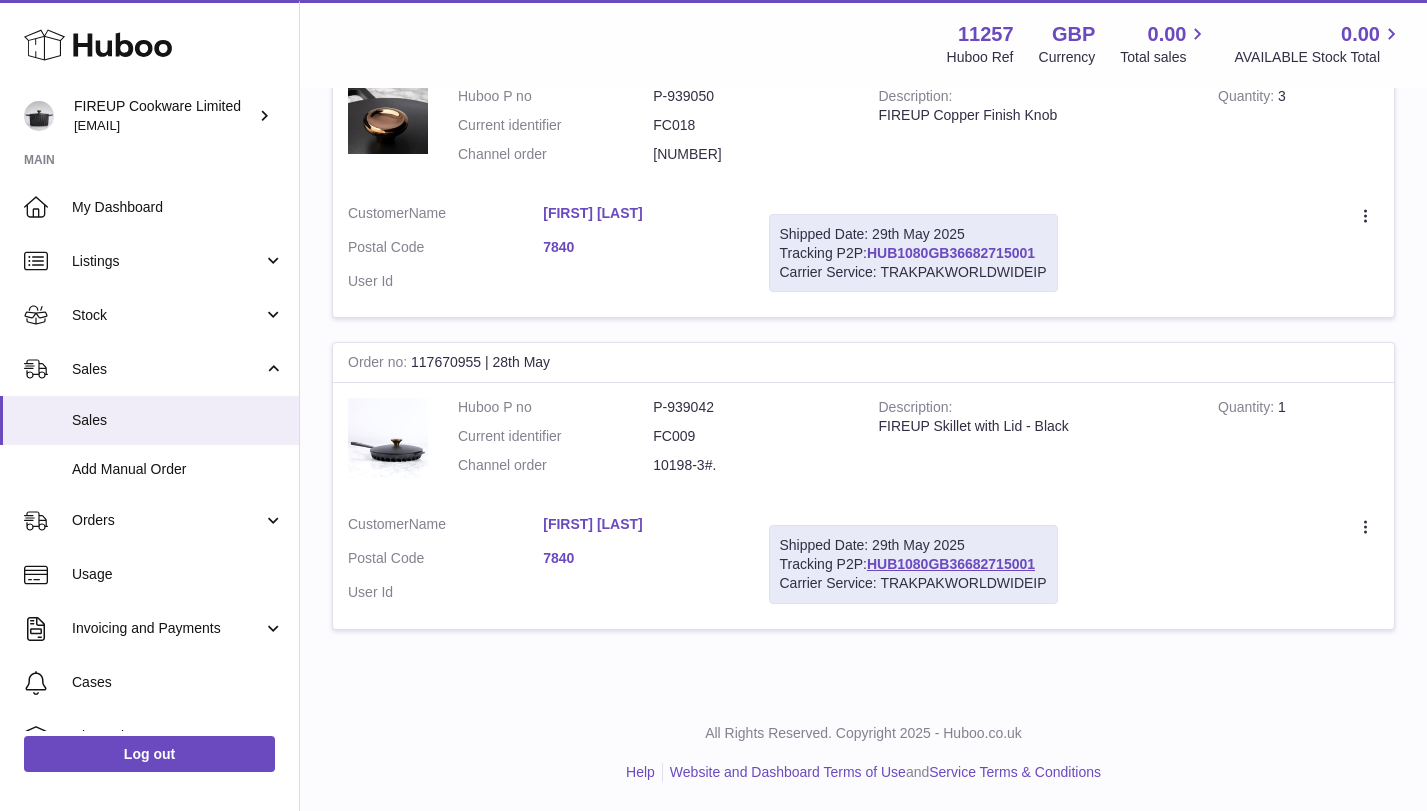 click on "HUB1080GB36682715001" at bounding box center [951, 253] 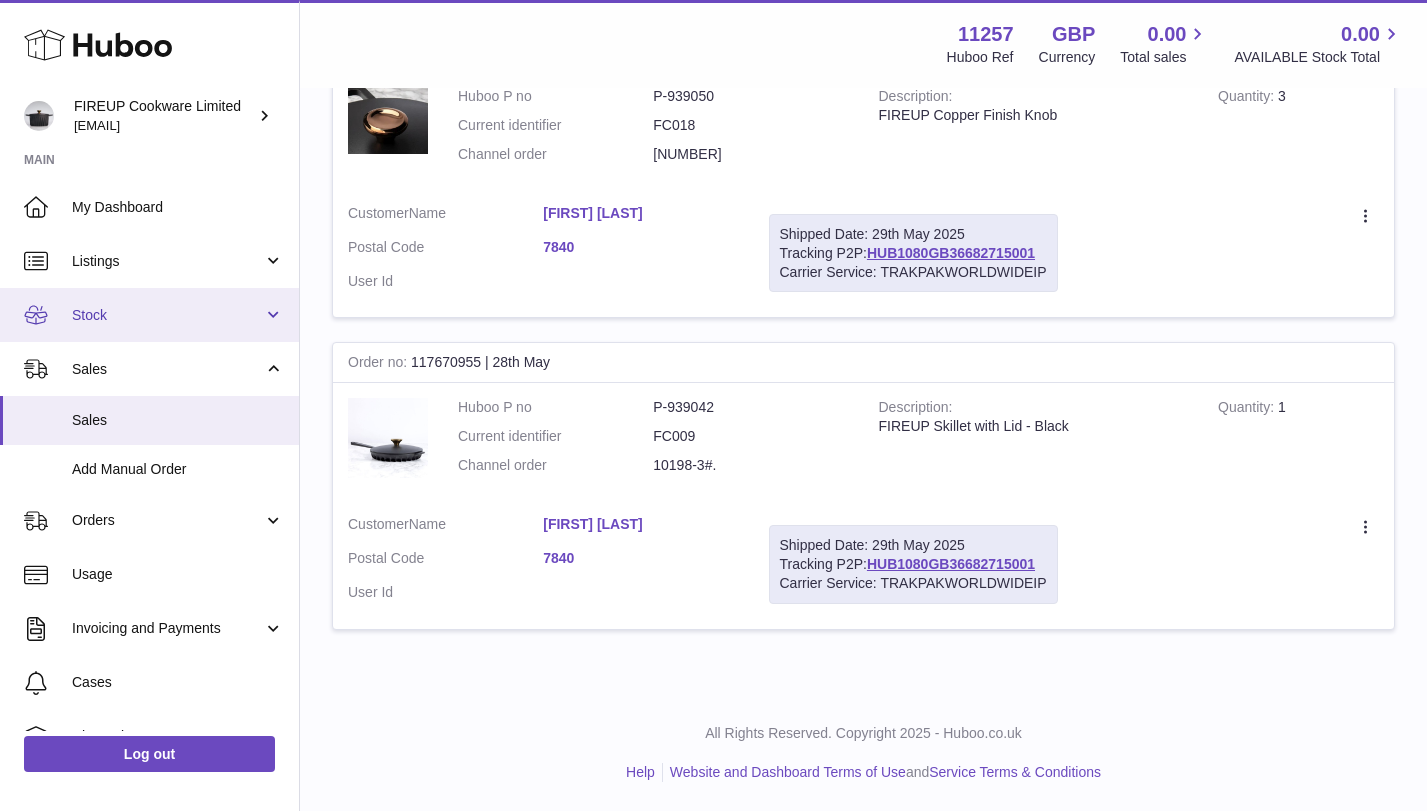 click on "Stock" at bounding box center [167, 315] 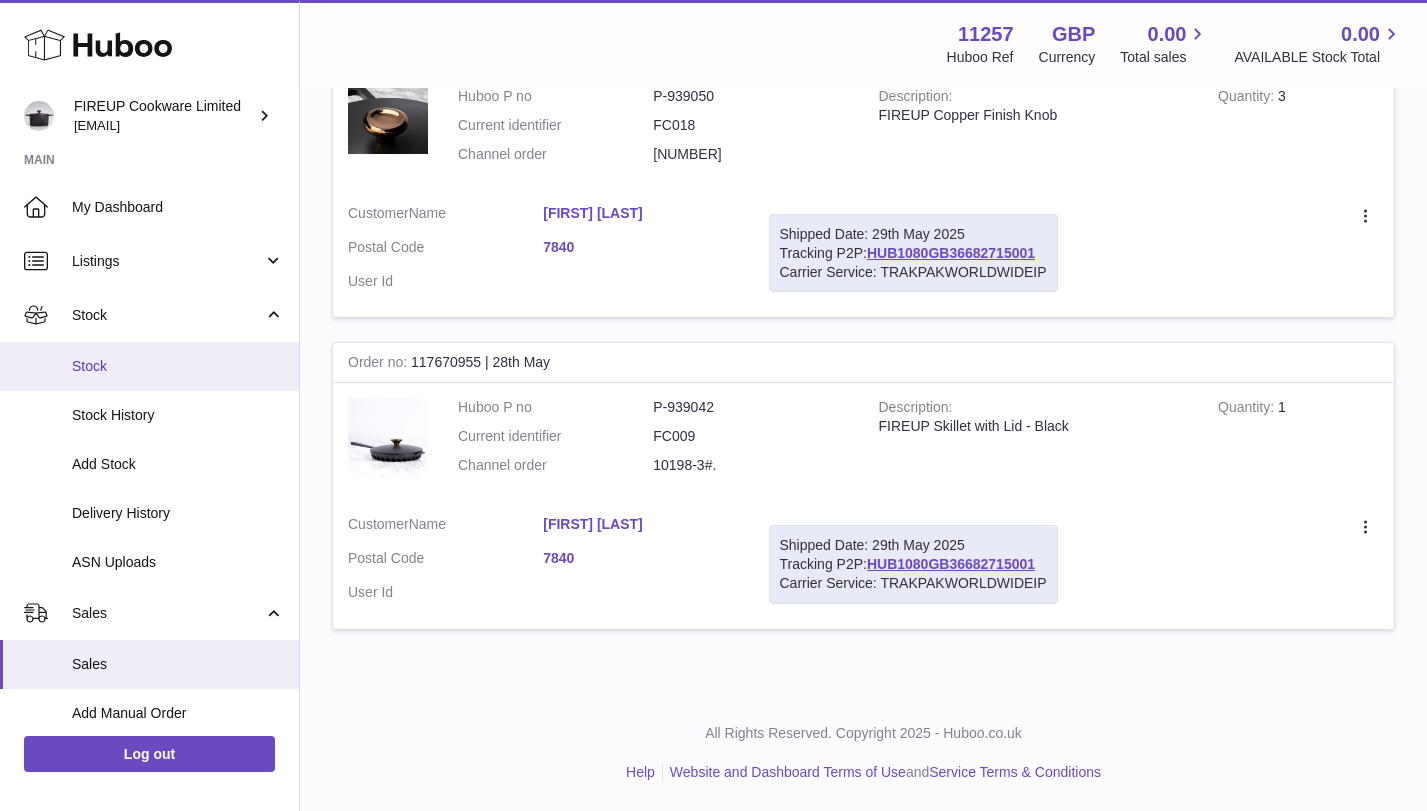 click on "Stock" at bounding box center [178, 366] 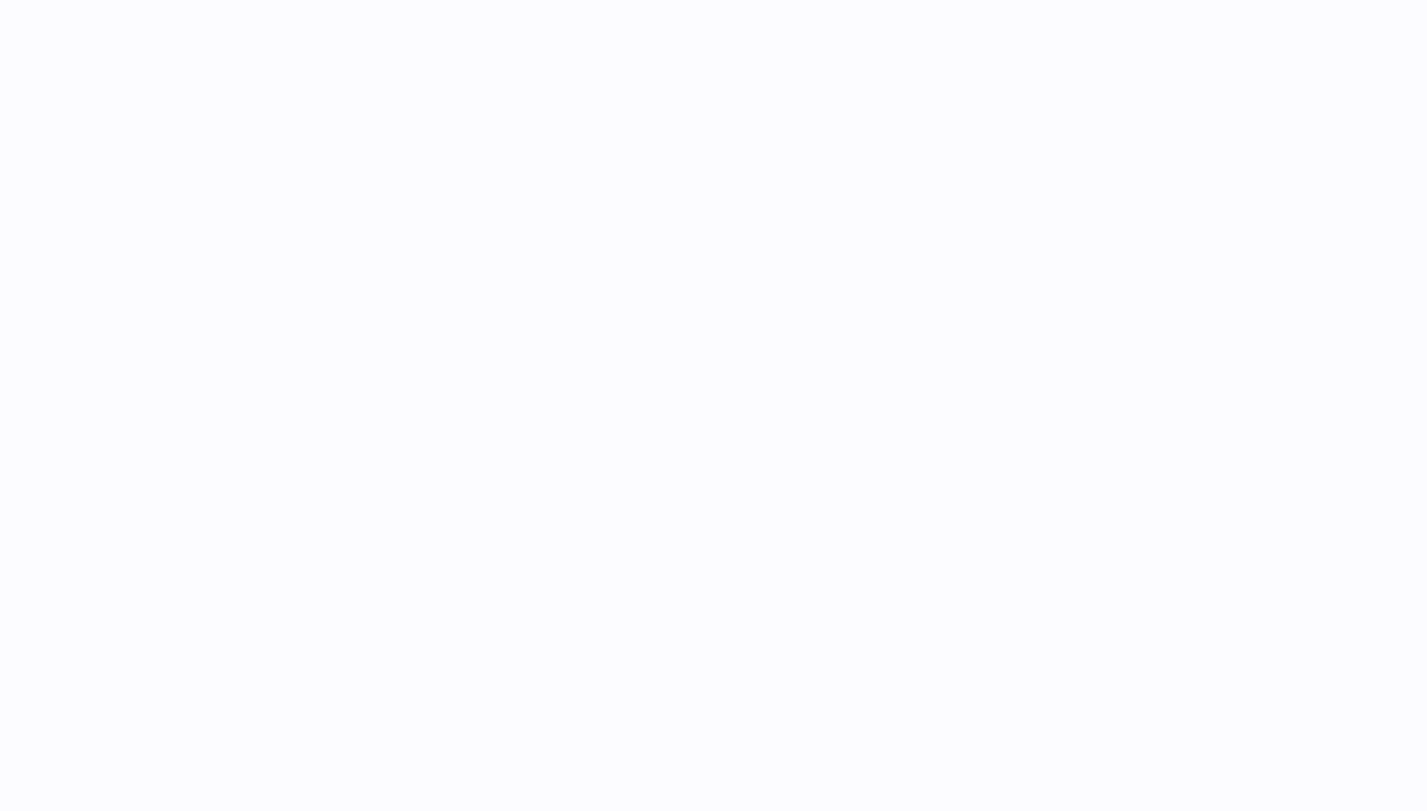 scroll, scrollTop: 0, scrollLeft: 0, axis: both 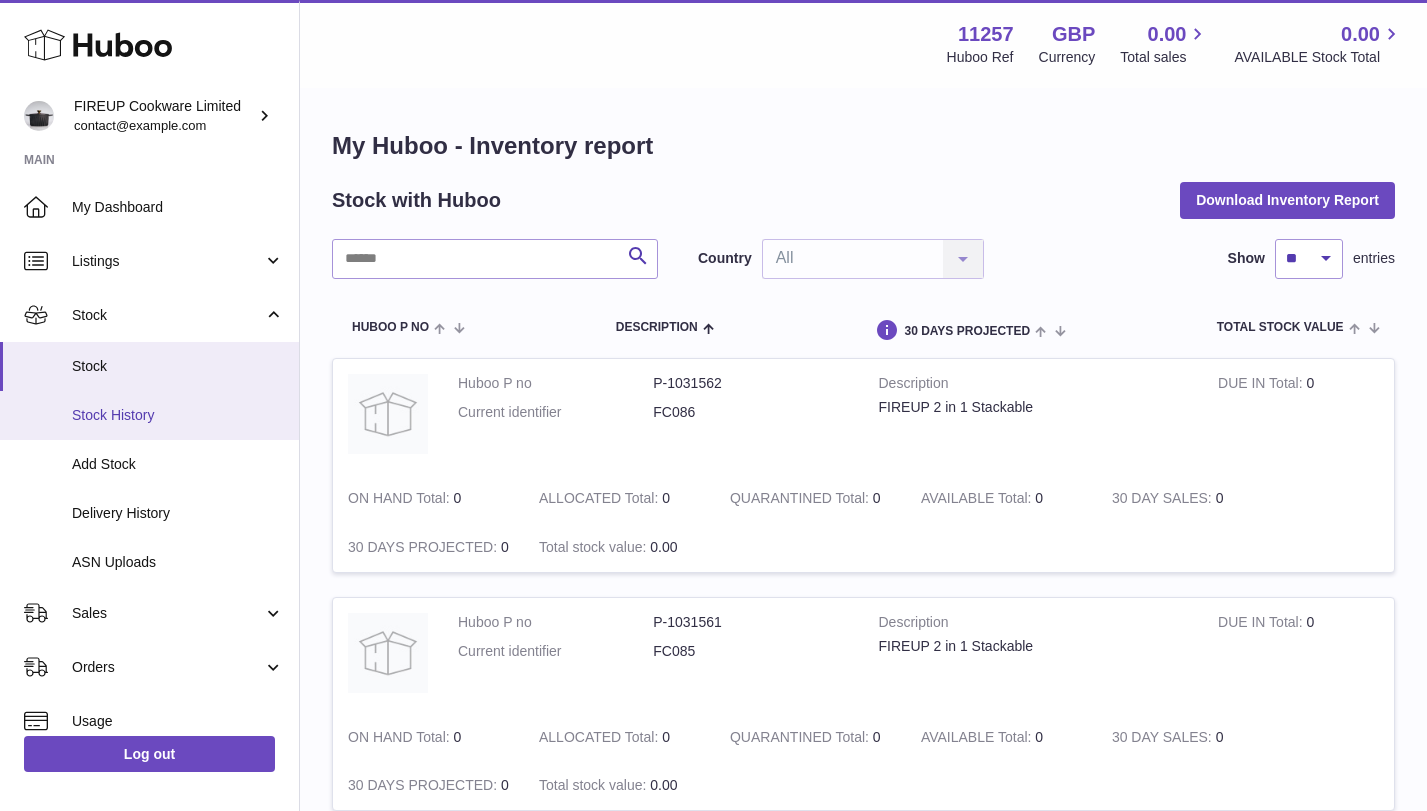 click on "Stock History" at bounding box center (178, 415) 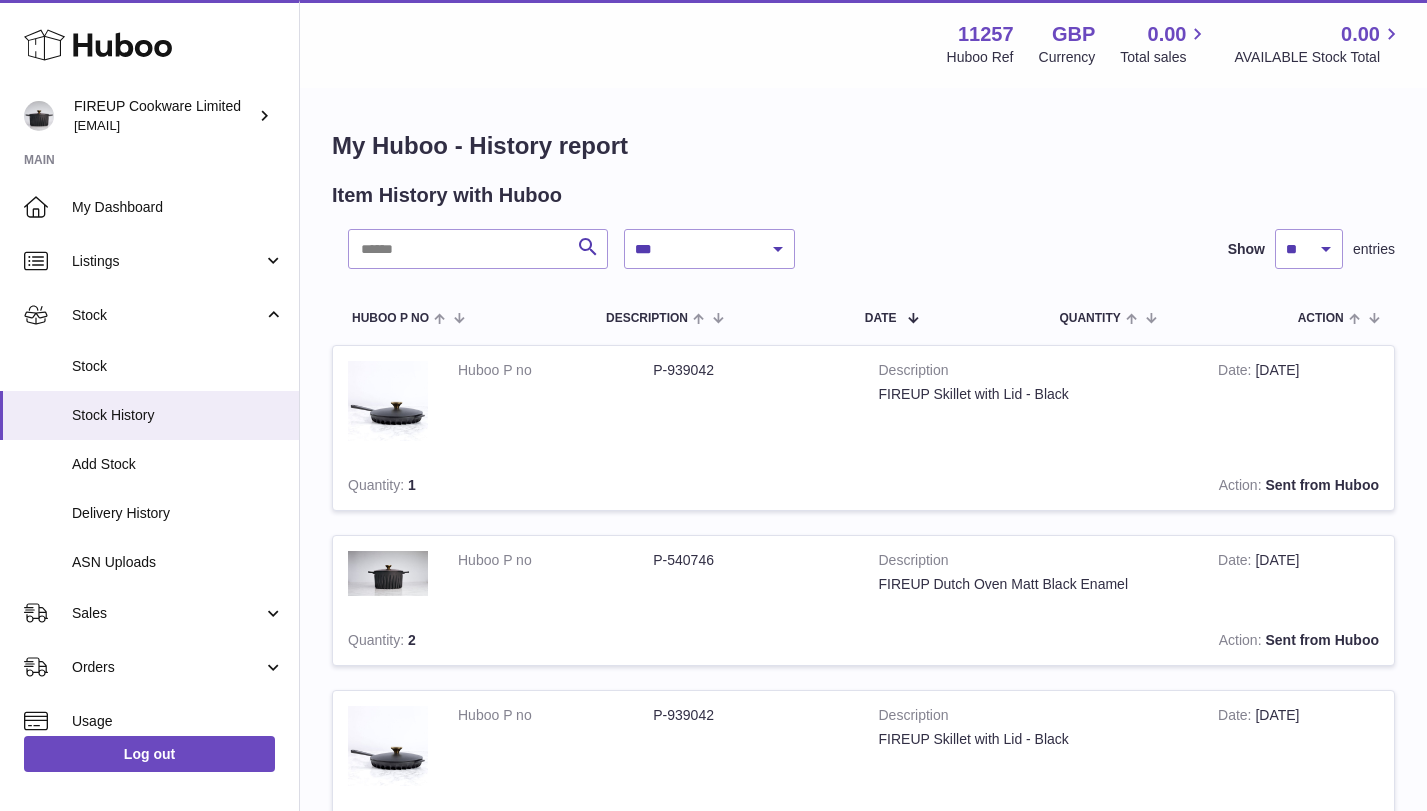 scroll, scrollTop: 0, scrollLeft: 0, axis: both 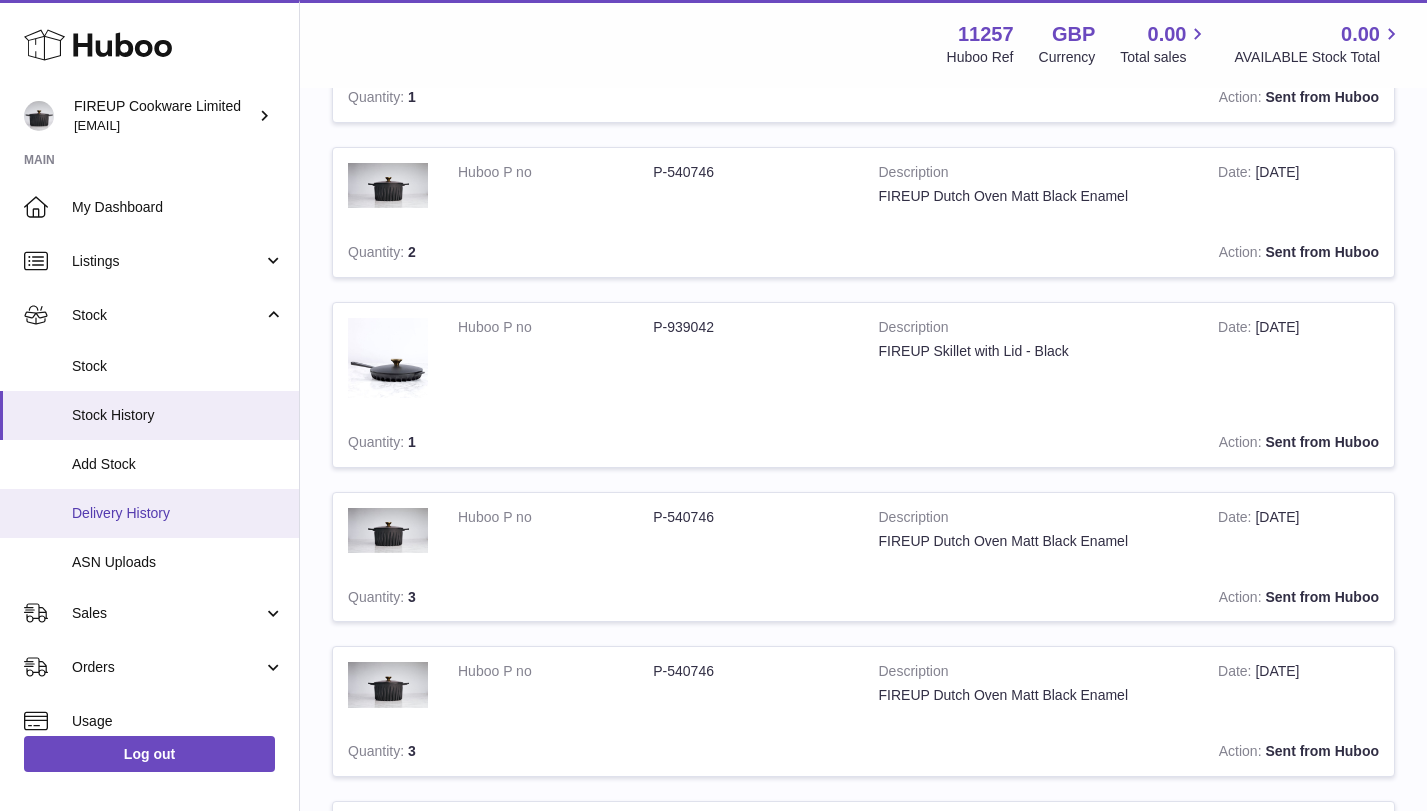 click on "Delivery History" at bounding box center [178, 513] 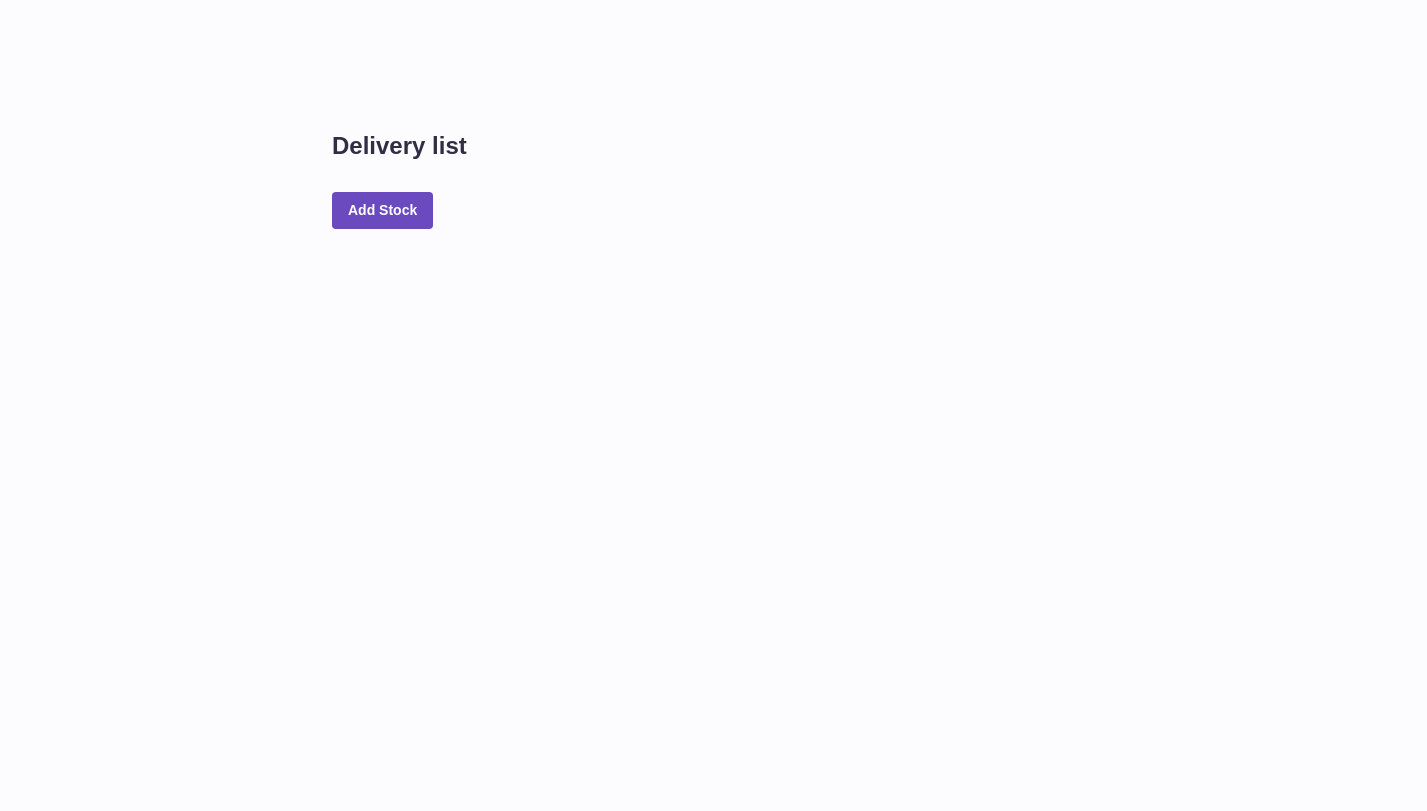 scroll, scrollTop: 0, scrollLeft: 0, axis: both 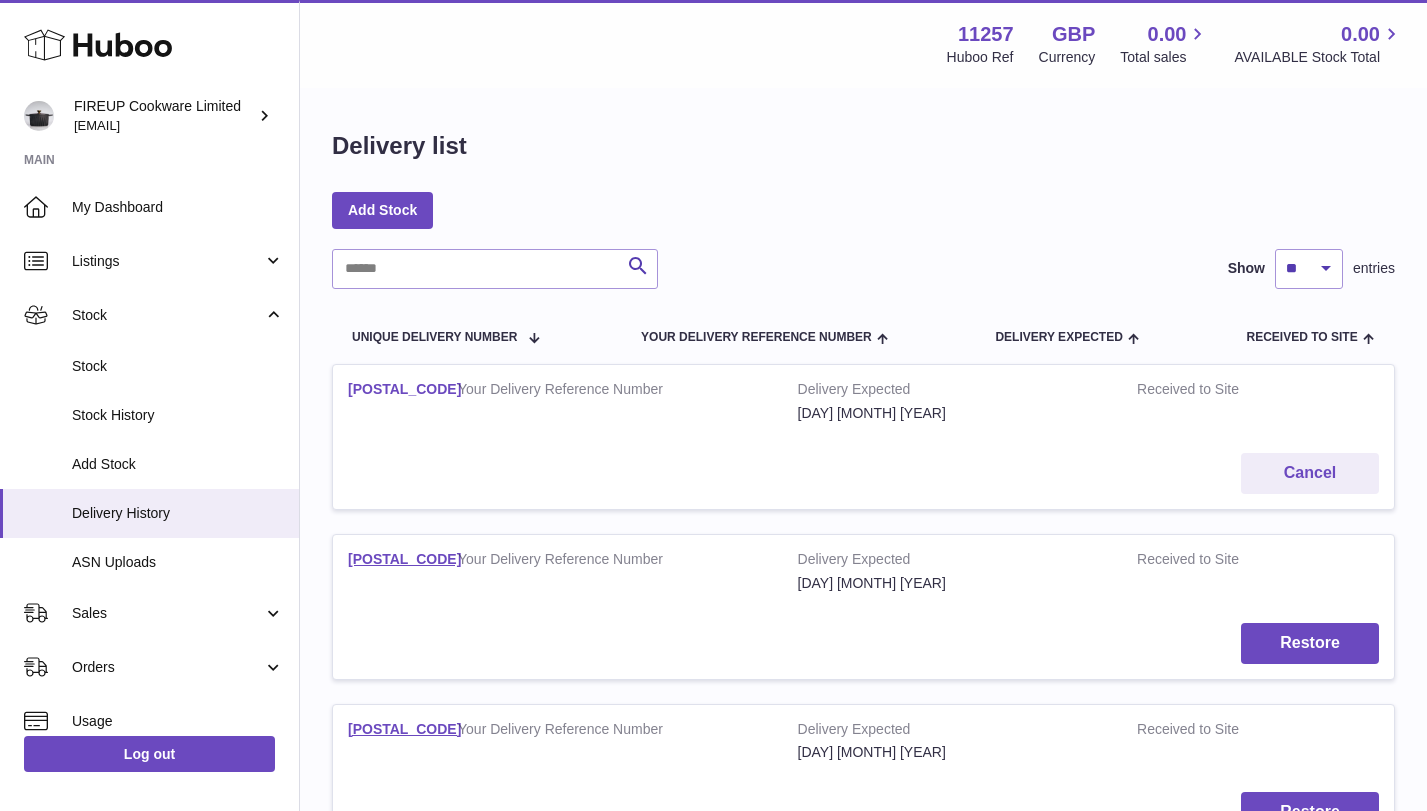 click on "[POSTAL_CODE]" at bounding box center [404, 389] 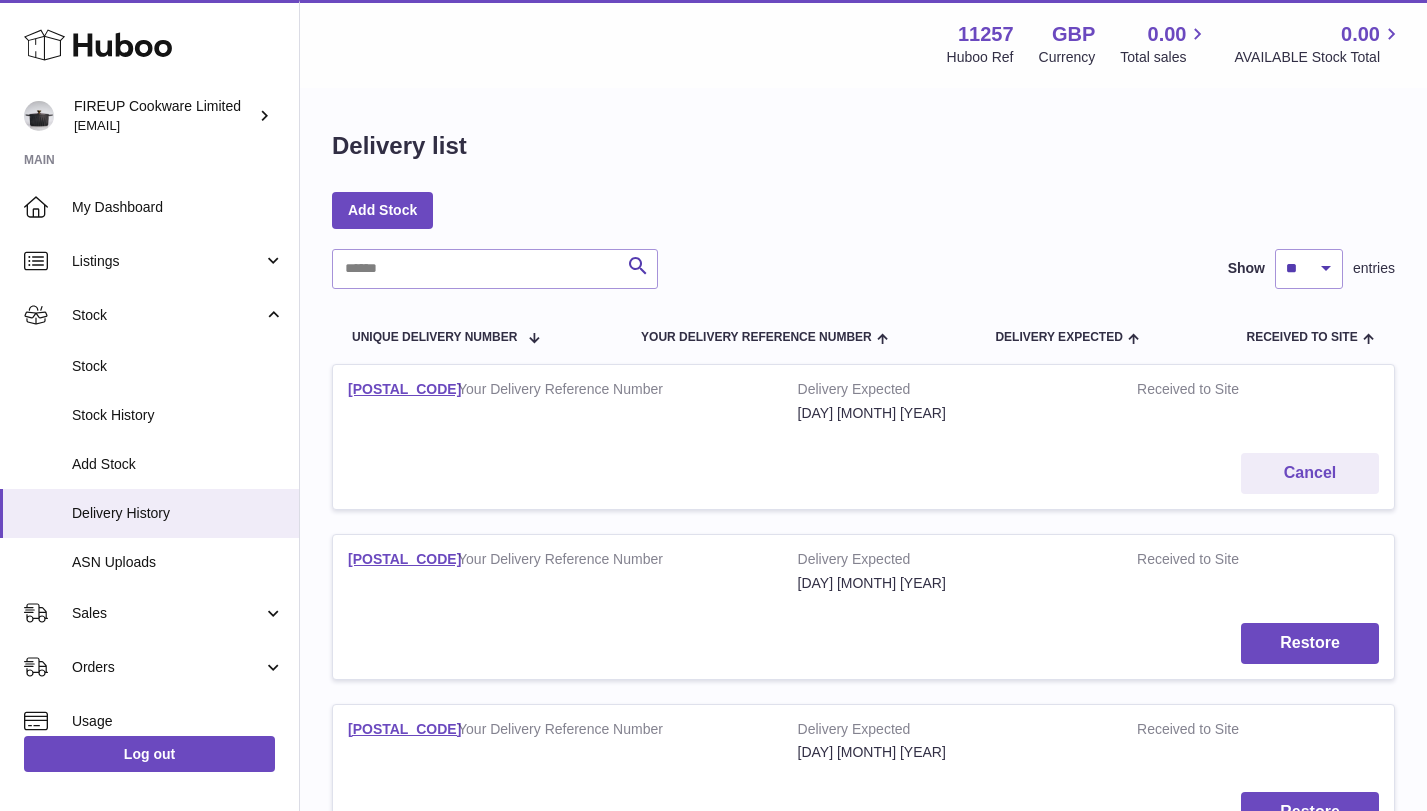 drag, startPoint x: 425, startPoint y: 408, endPoint x: 339, endPoint y: 390, distance: 87.86353 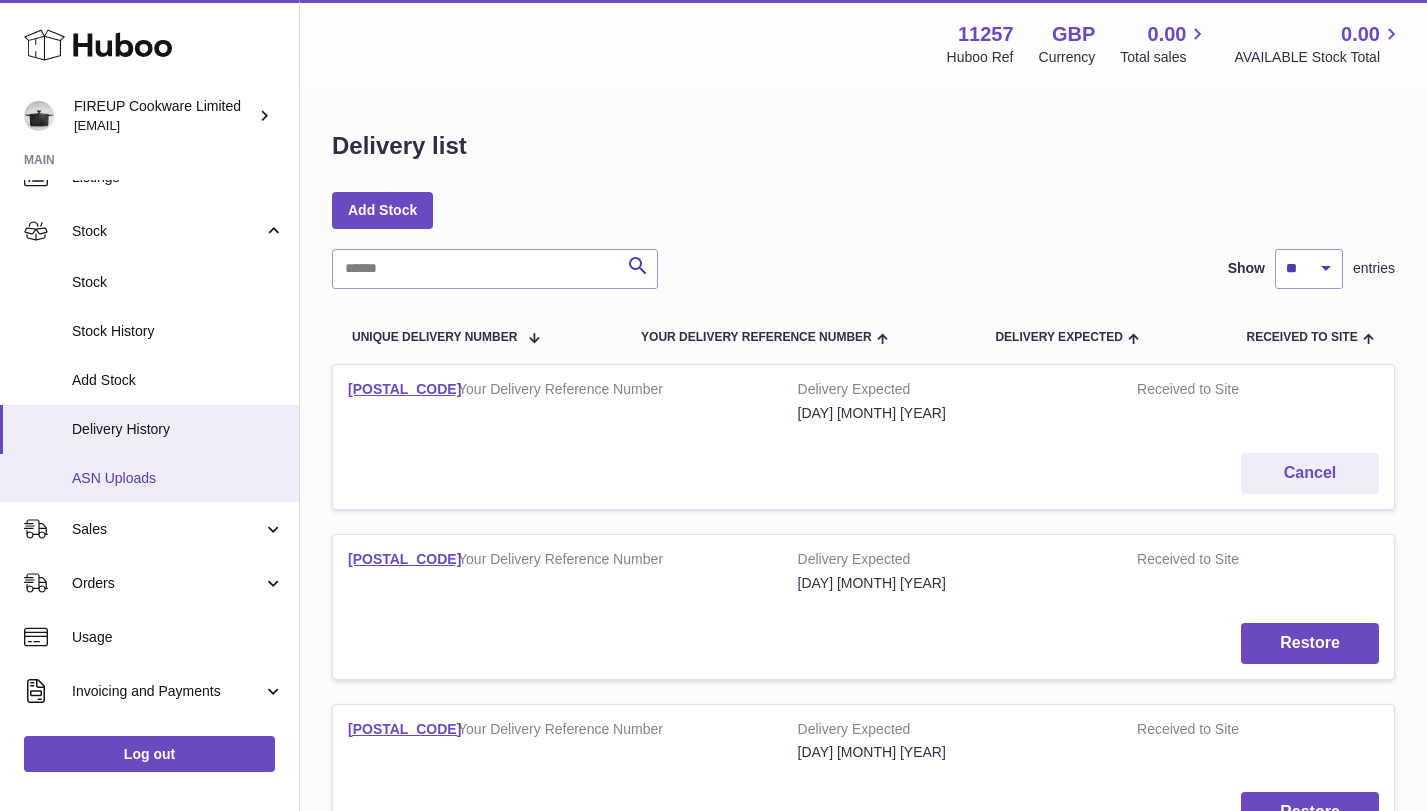 scroll, scrollTop: 121, scrollLeft: 0, axis: vertical 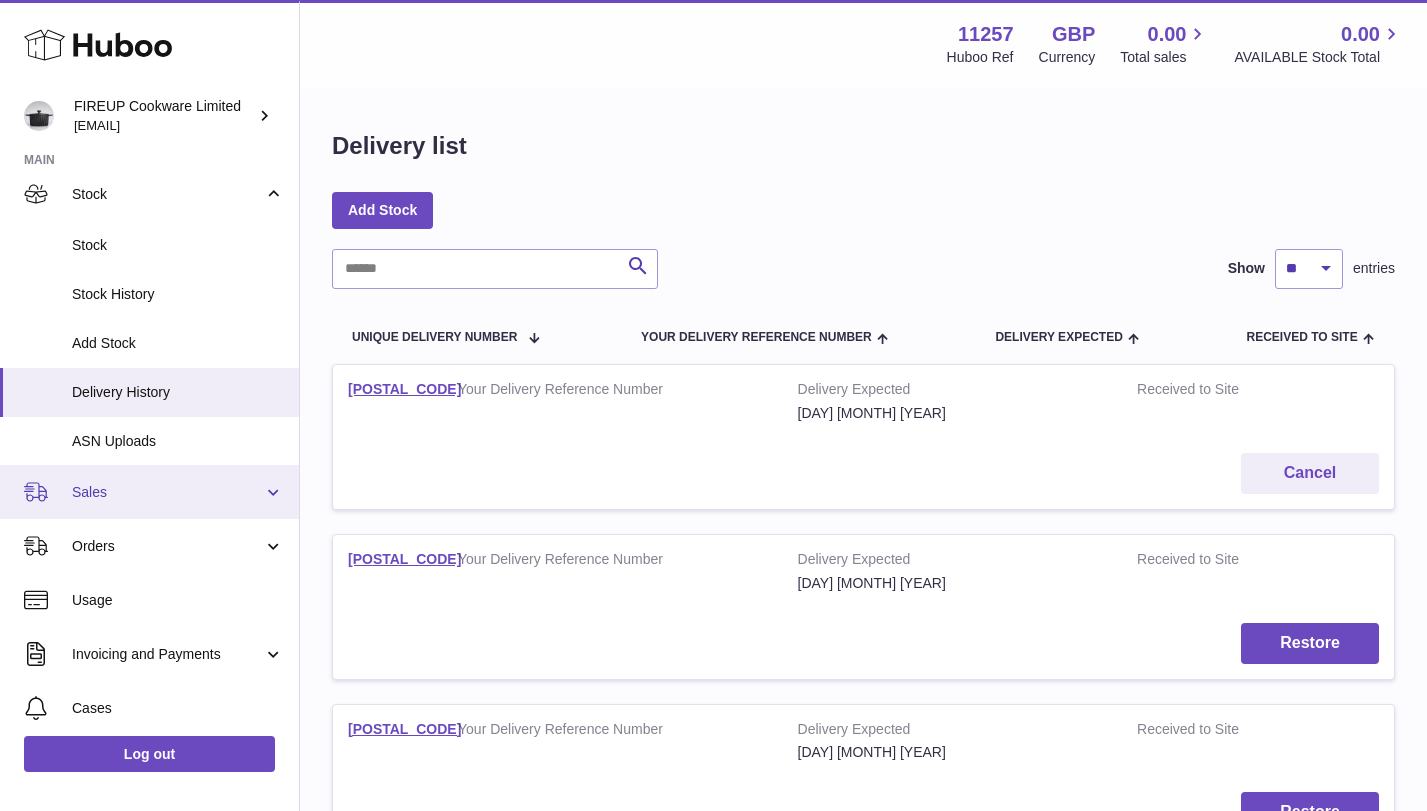 click on "Sales" at bounding box center (167, 492) 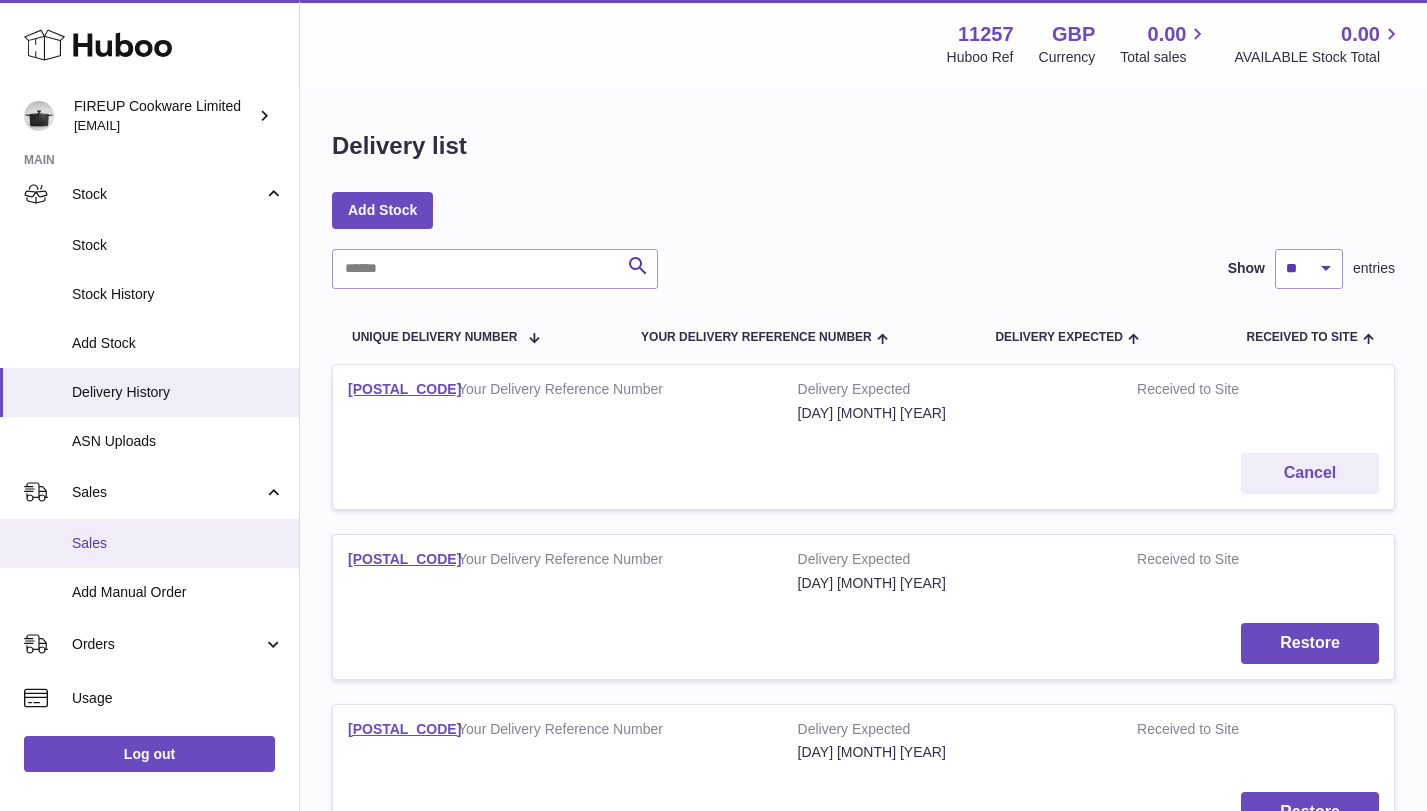 click on "Sales" at bounding box center [178, 543] 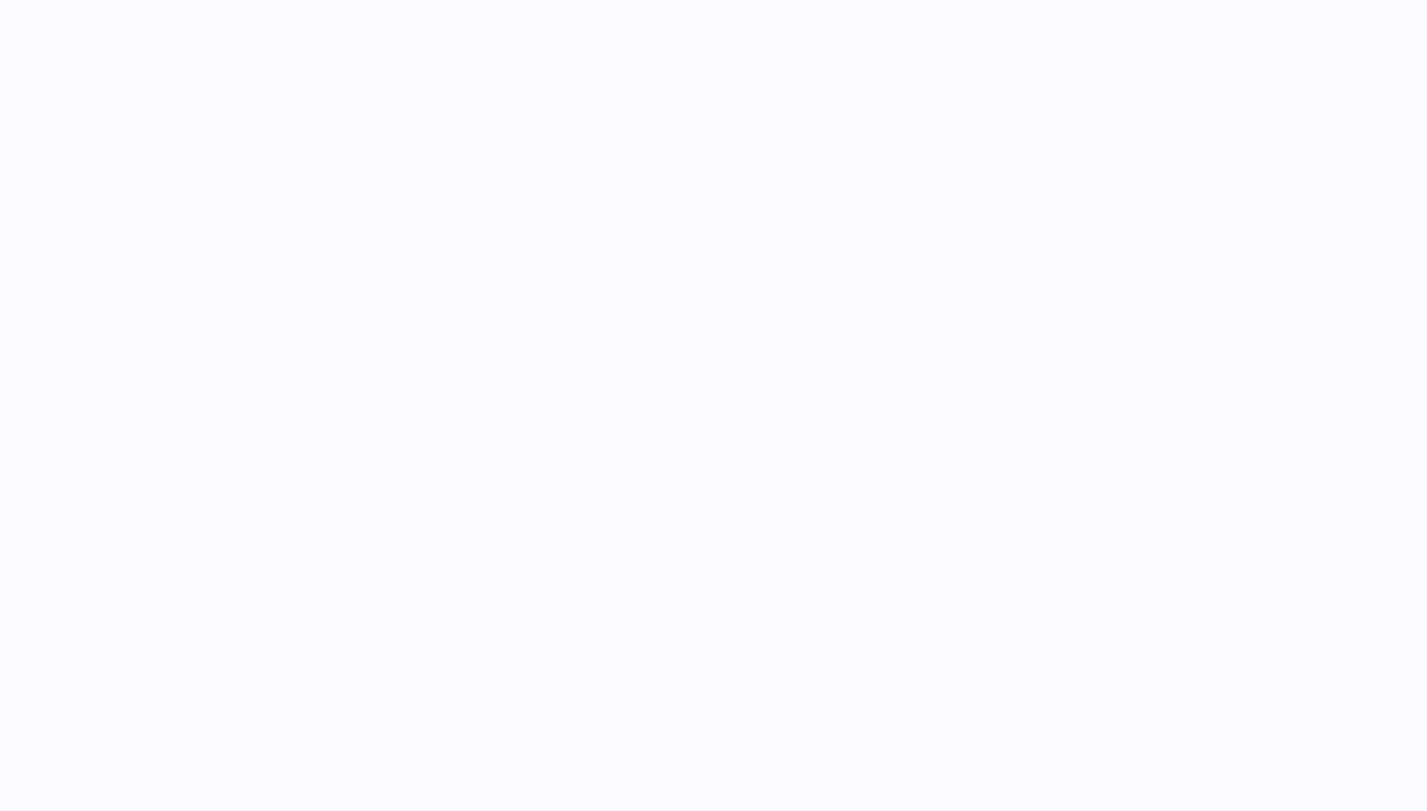 scroll, scrollTop: 0, scrollLeft: 0, axis: both 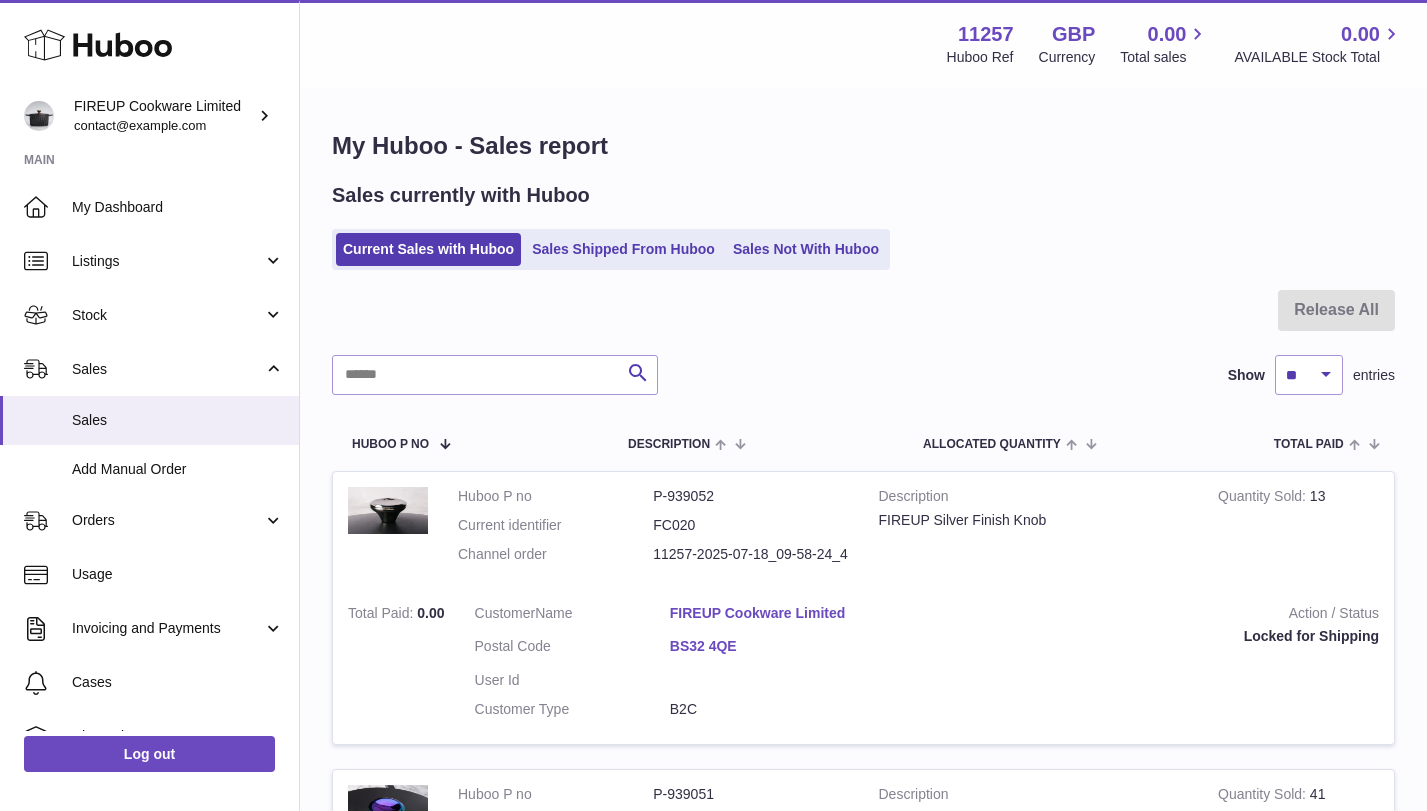 click on "Sales Shipped From Huboo" at bounding box center [623, 249] 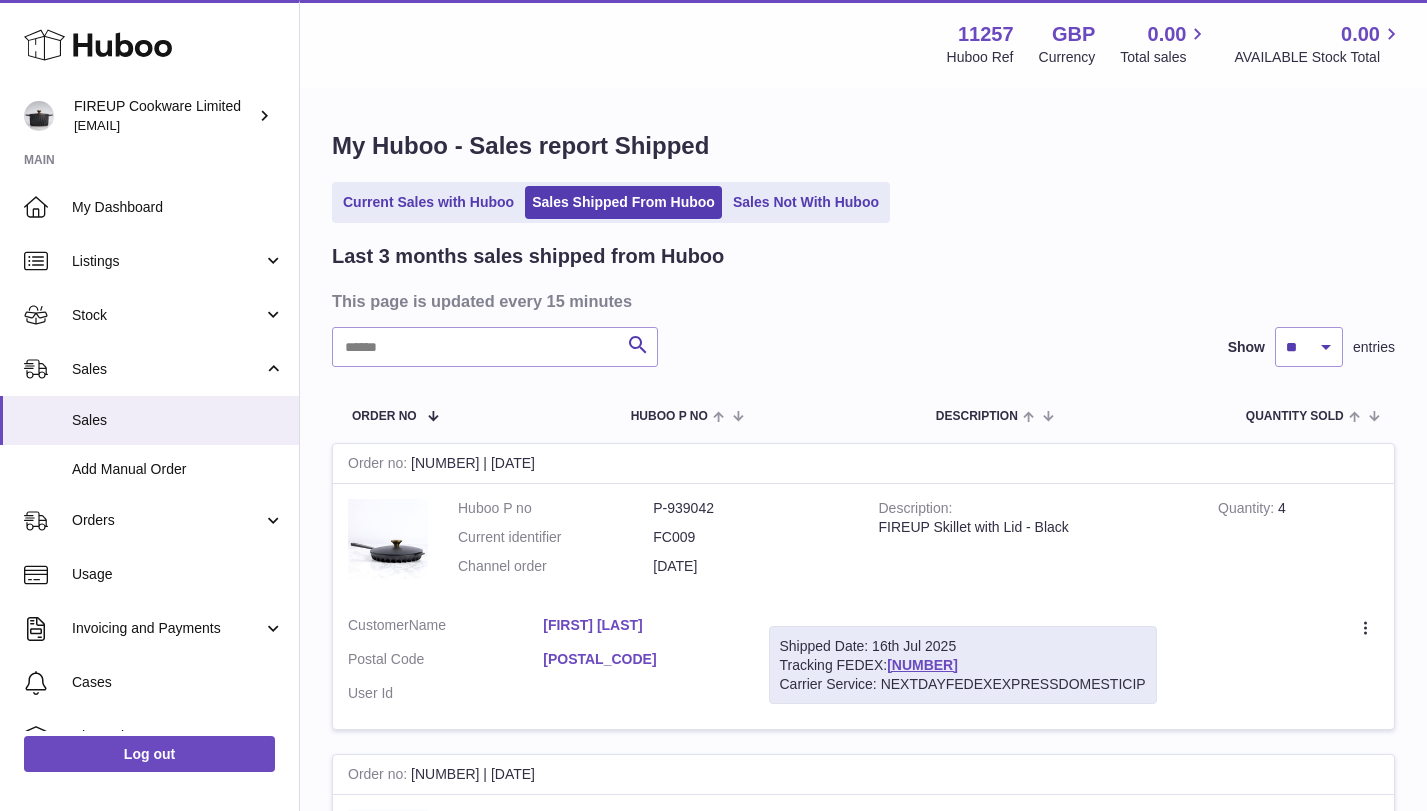 scroll, scrollTop: 0, scrollLeft: 0, axis: both 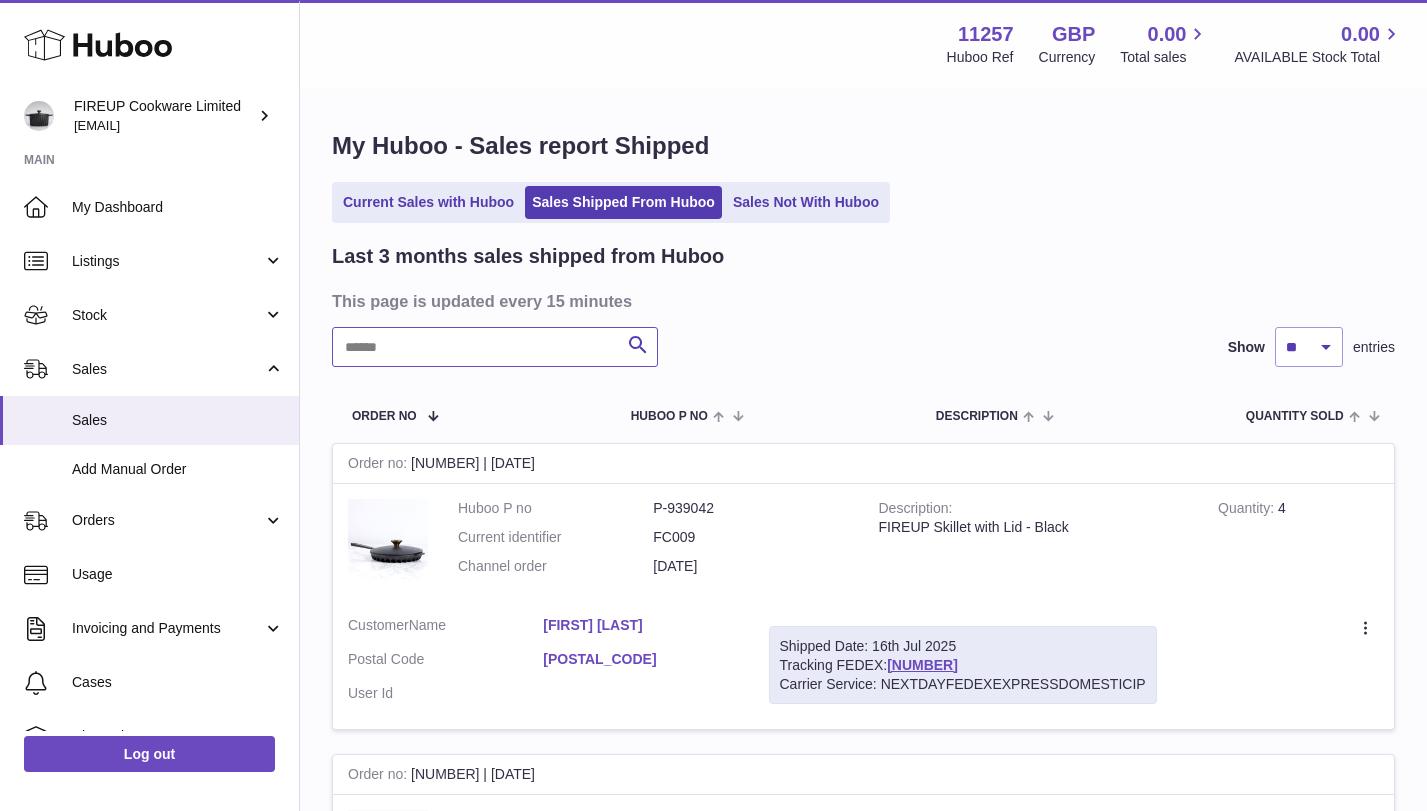 click at bounding box center [495, 347] 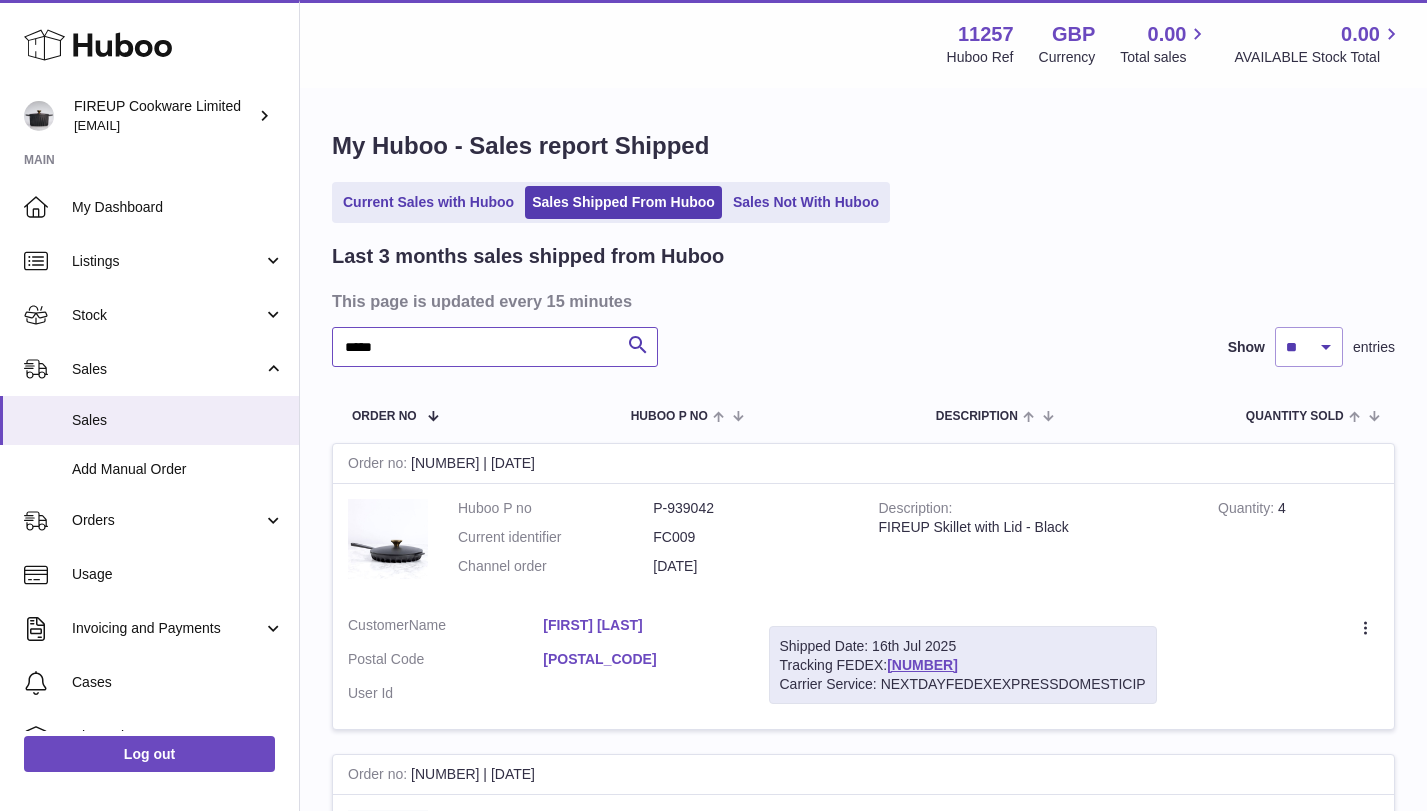 type on "*****" 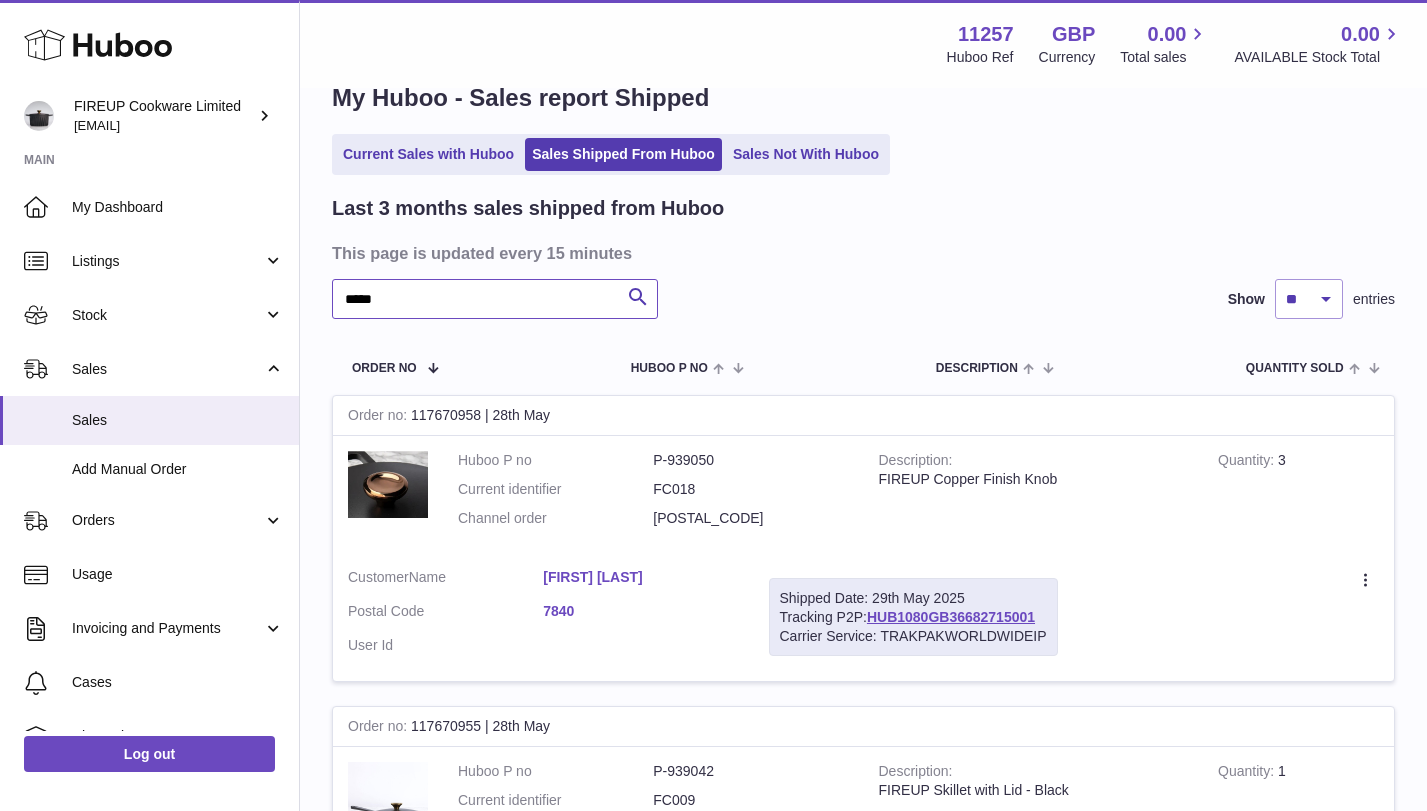 scroll, scrollTop: 49, scrollLeft: 0, axis: vertical 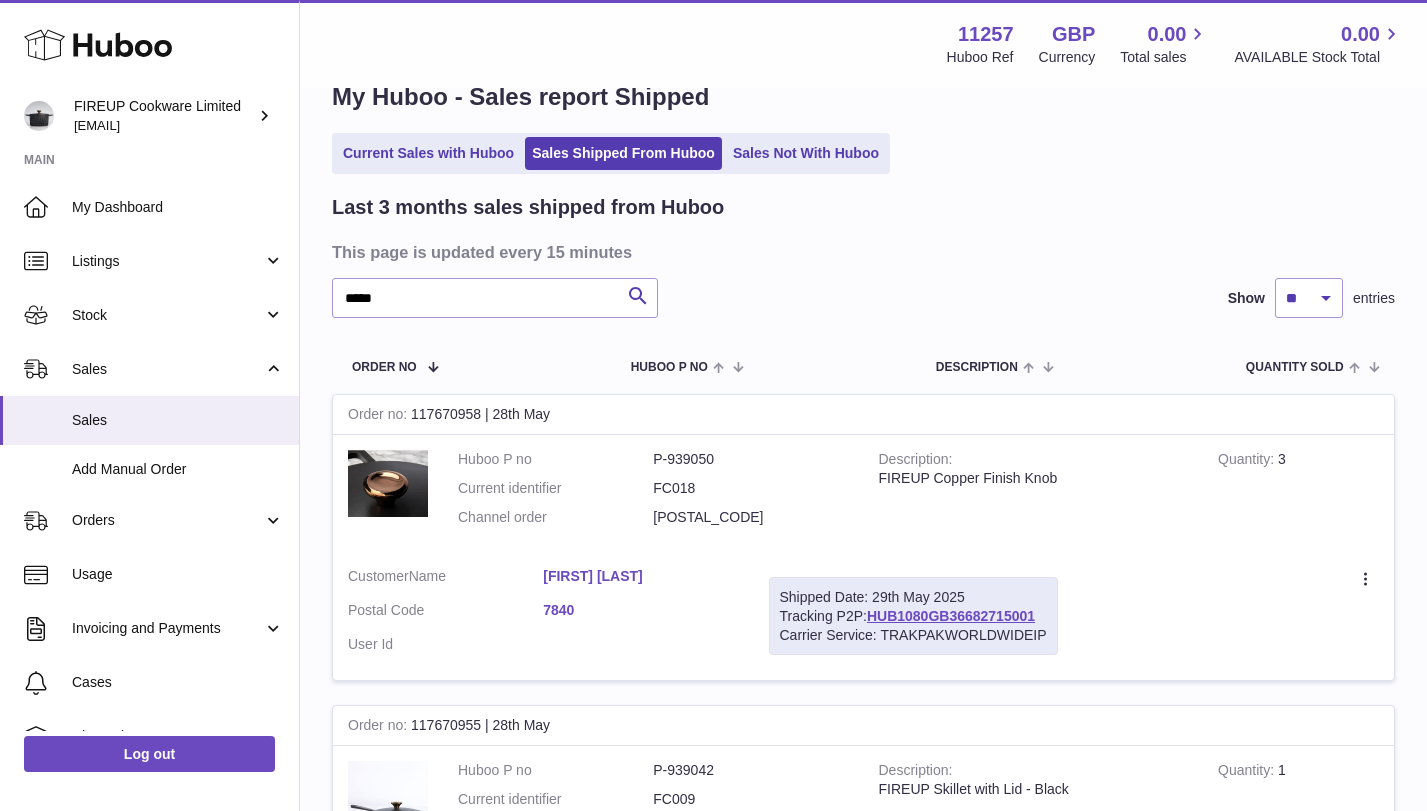 click on "7840" at bounding box center (640, 610) 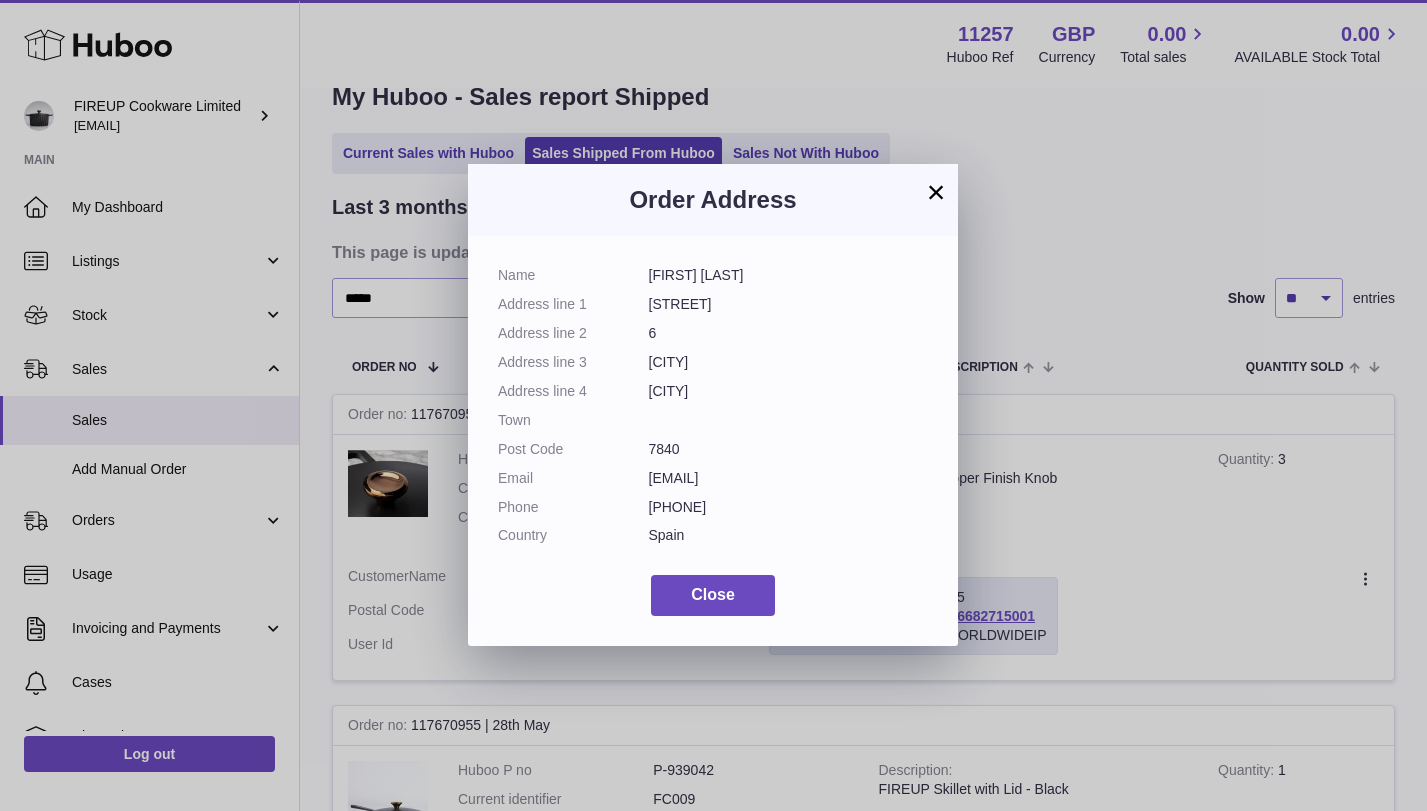 click on "×" at bounding box center (936, 192) 